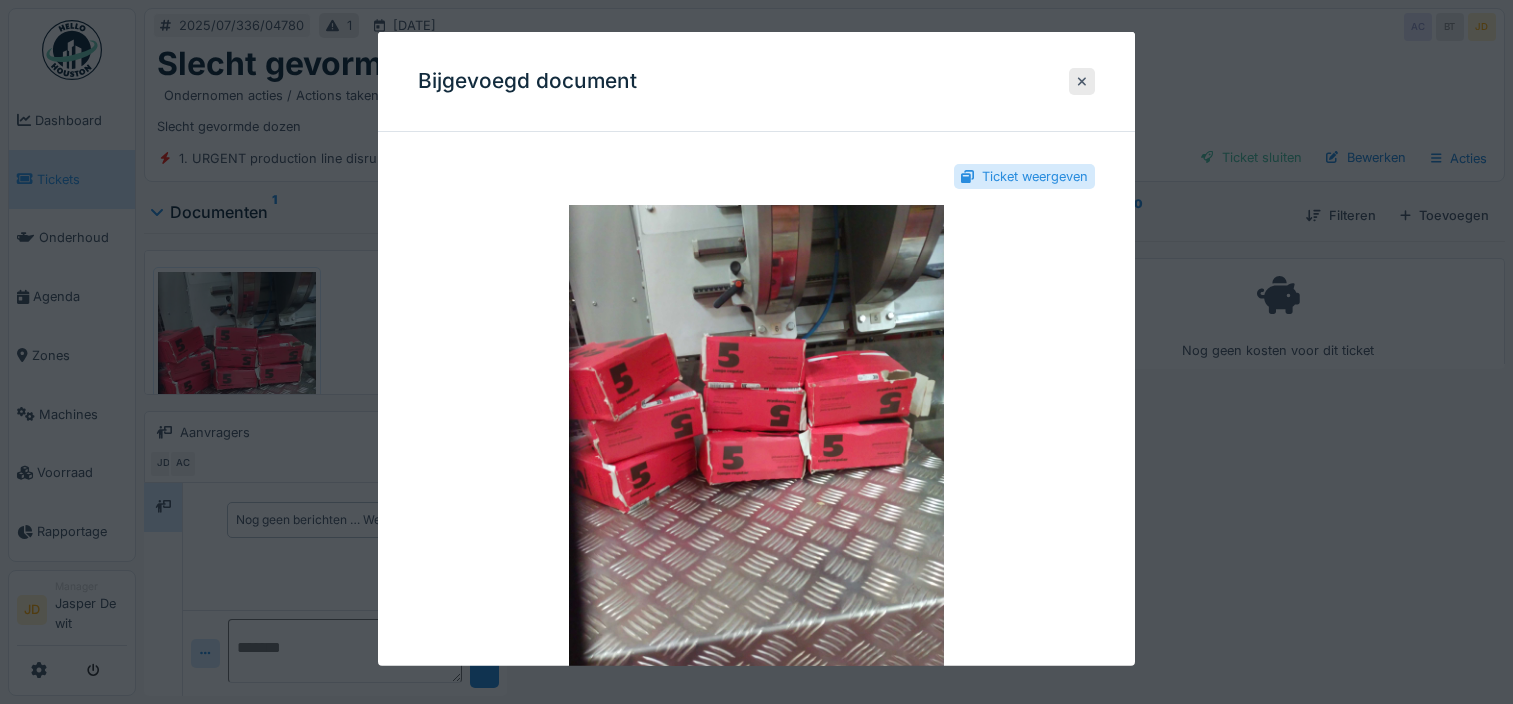 scroll, scrollTop: 0, scrollLeft: 0, axis: both 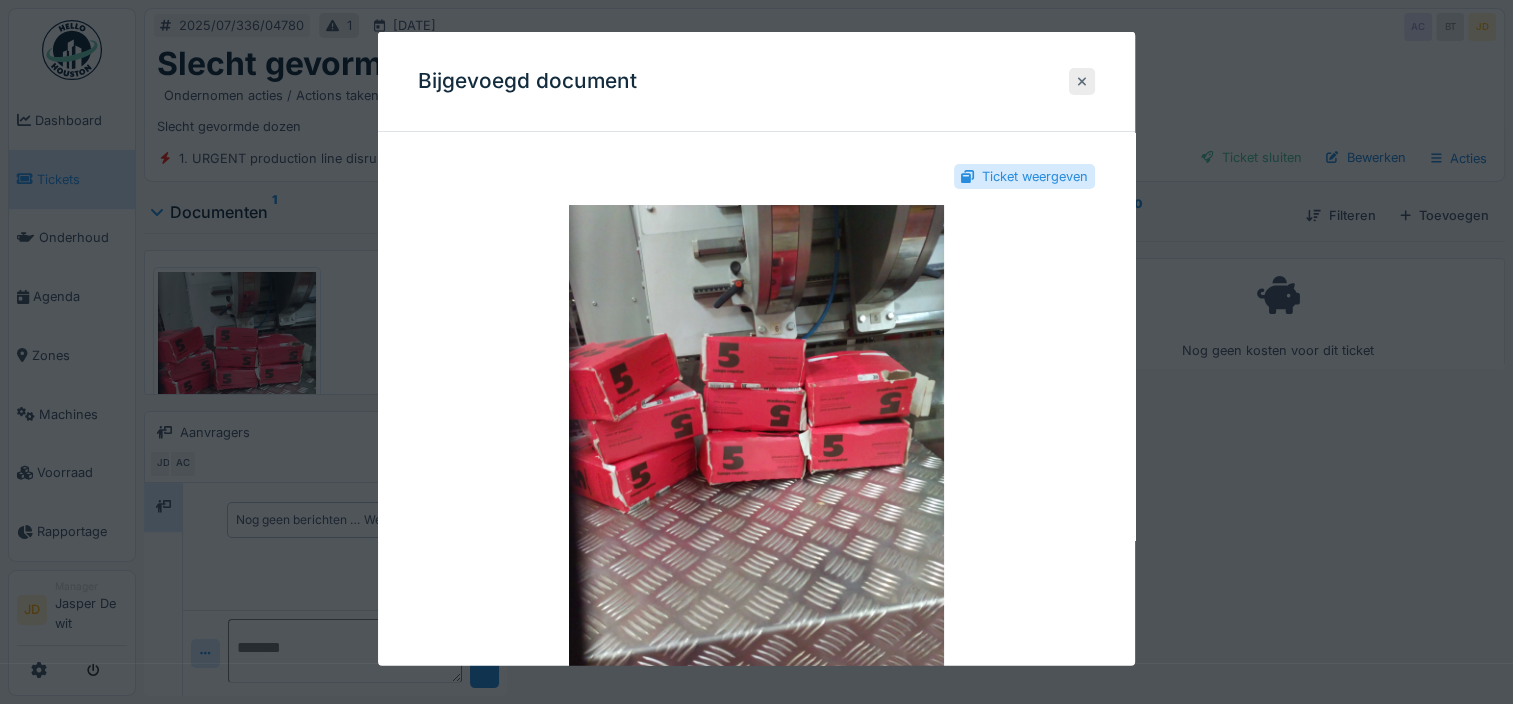 click at bounding box center [1082, 81] 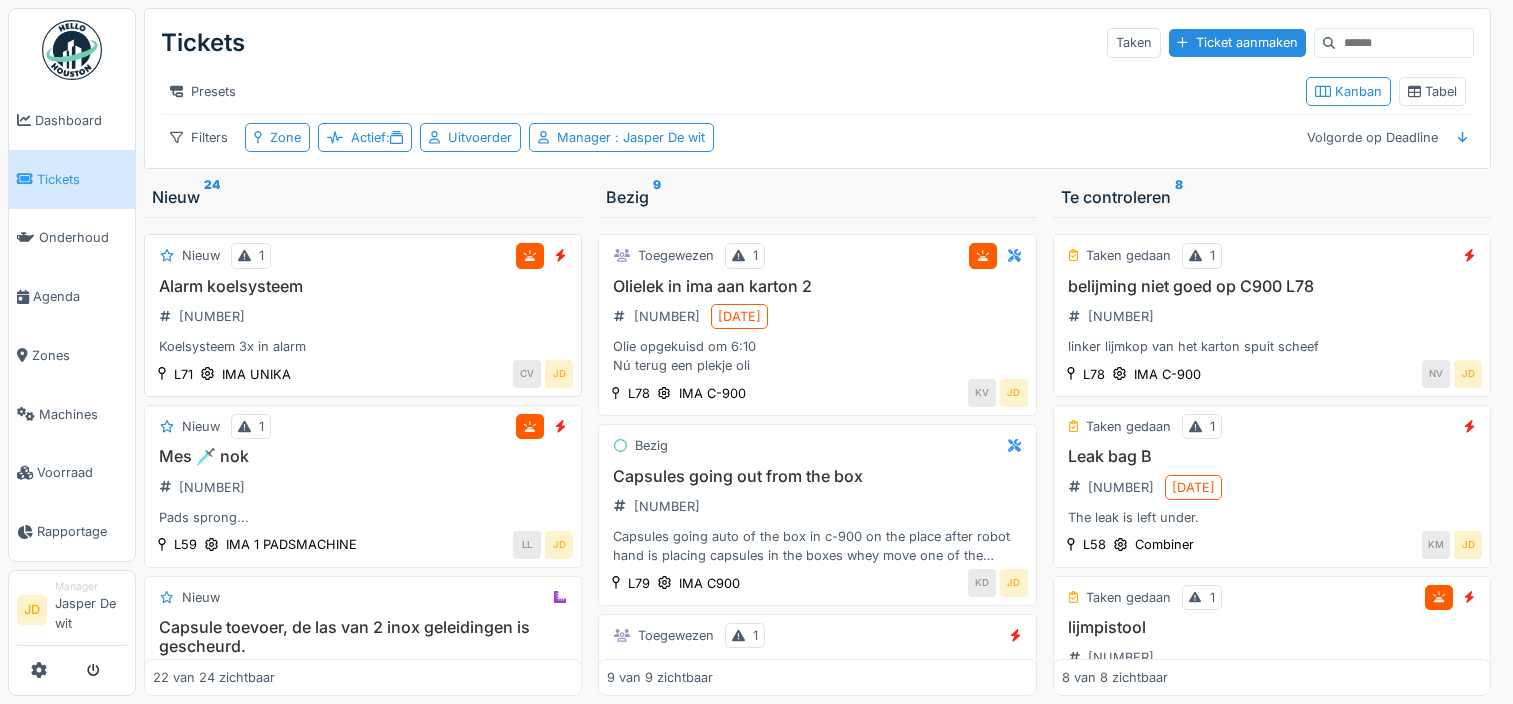 scroll, scrollTop: 15, scrollLeft: 0, axis: vertical 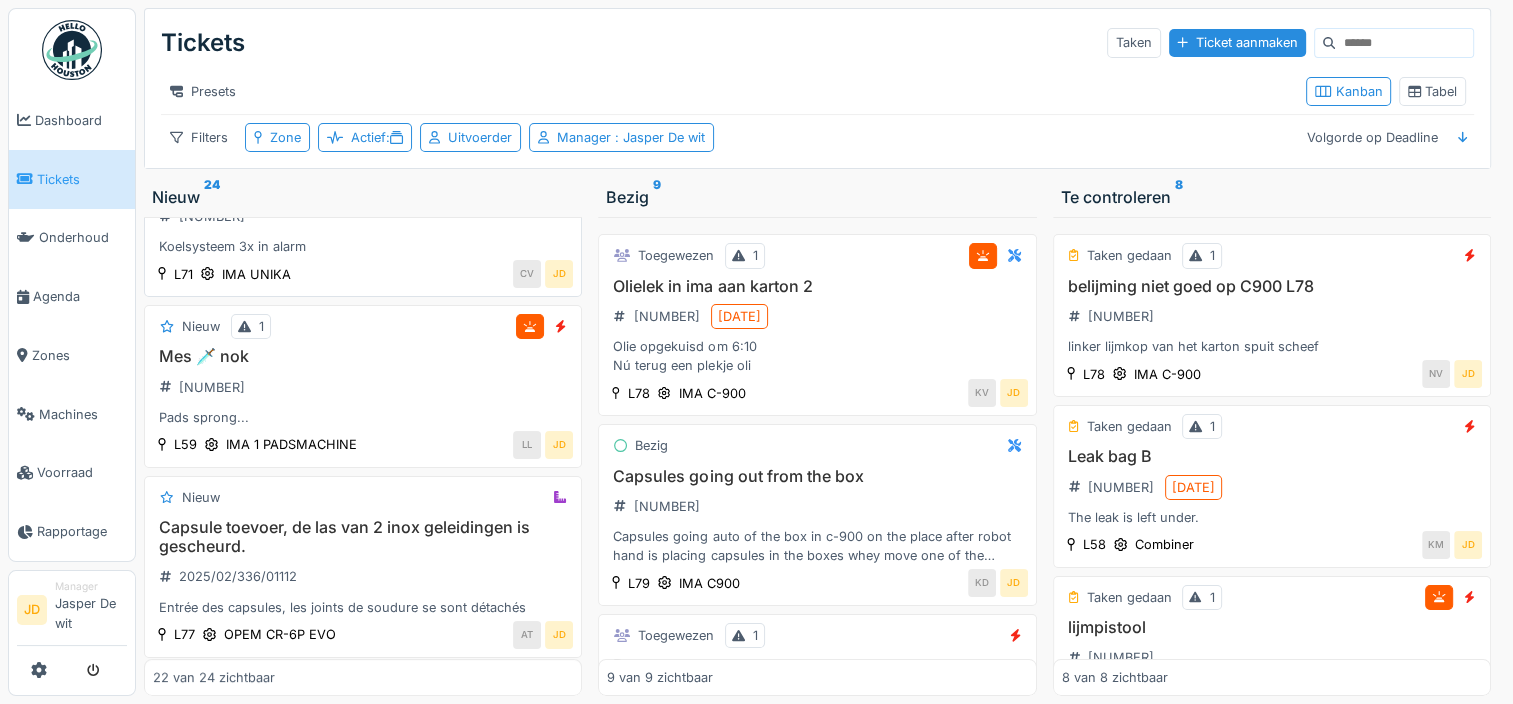 click on "Mes 🗡️ nok  [NUMBER] Pads sprong..." at bounding box center [363, 387] 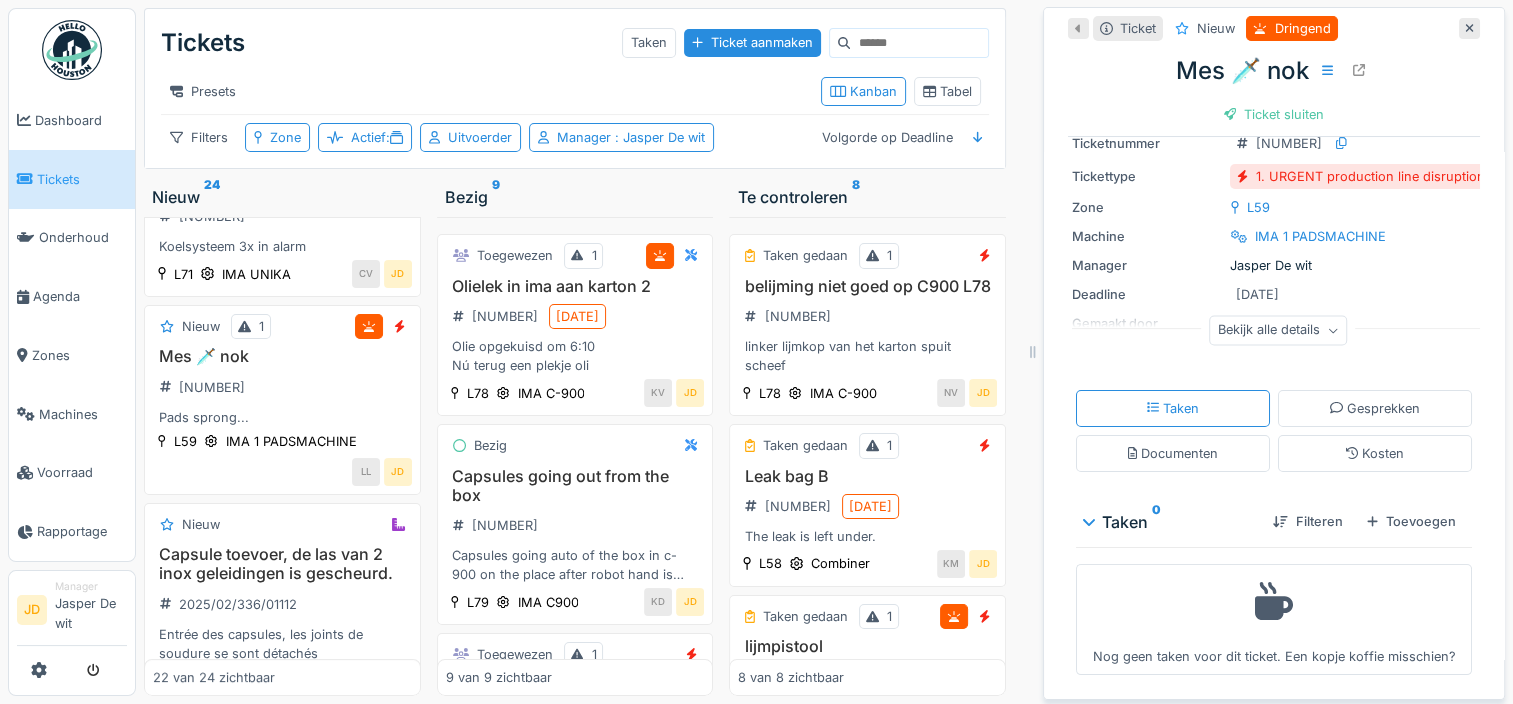 scroll, scrollTop: 131, scrollLeft: 0, axis: vertical 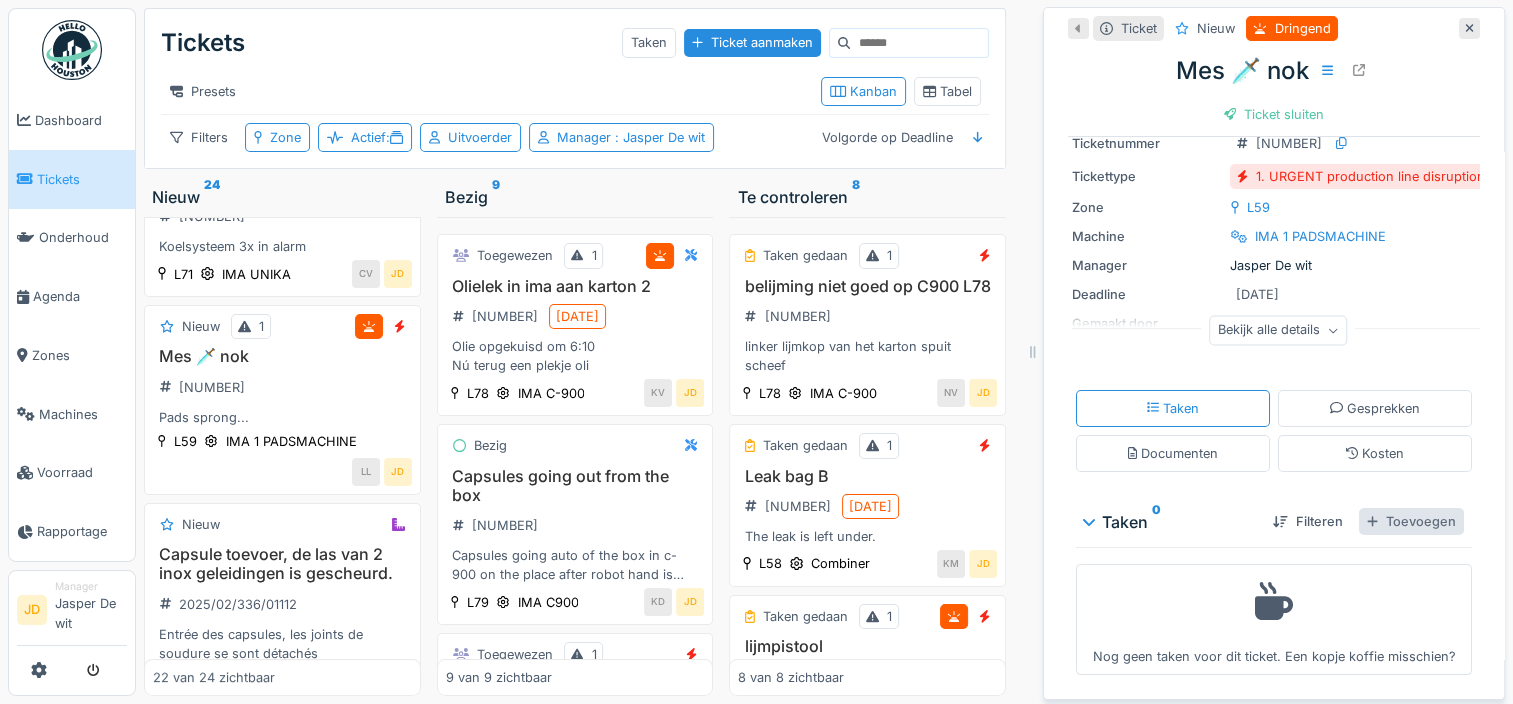 click on "Toevoegen" at bounding box center [1411, 521] 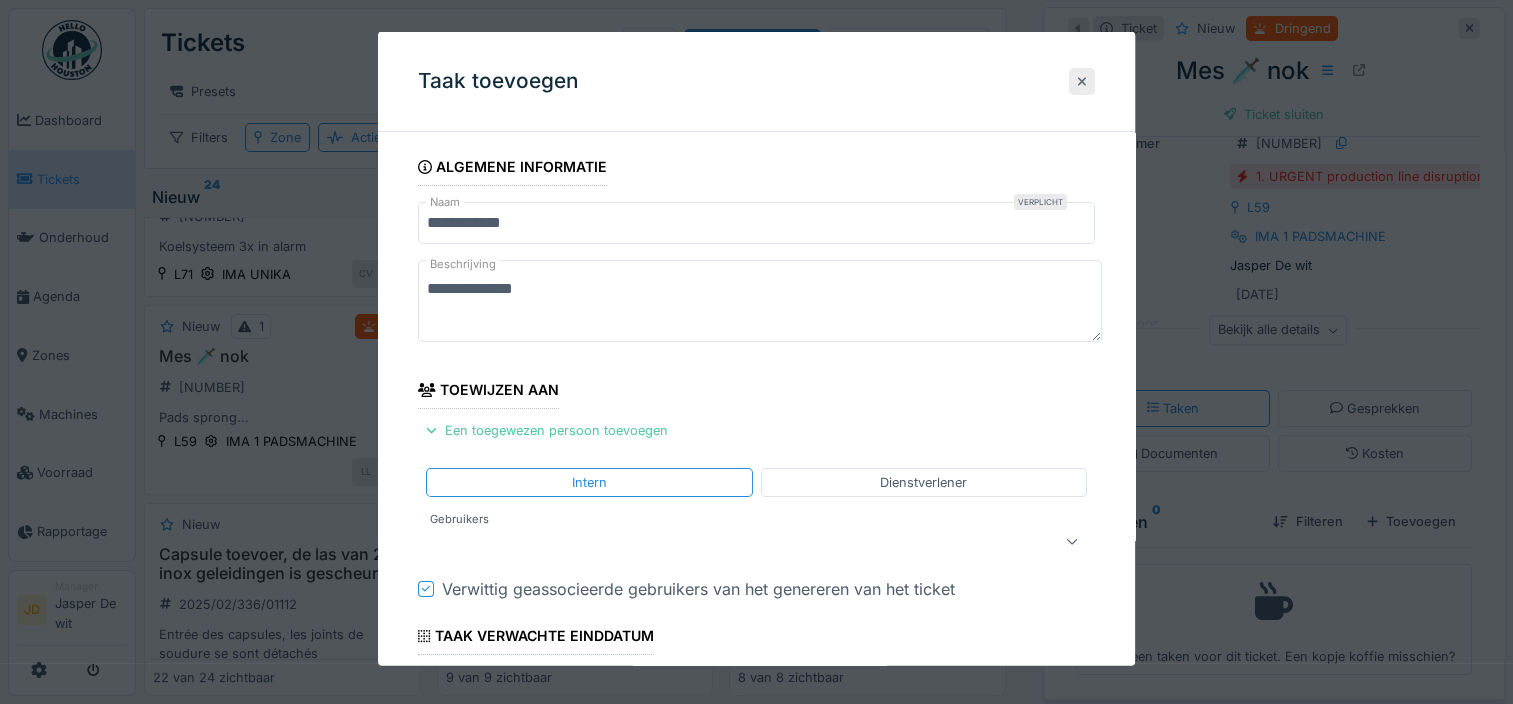 click at bounding box center (1082, 81) 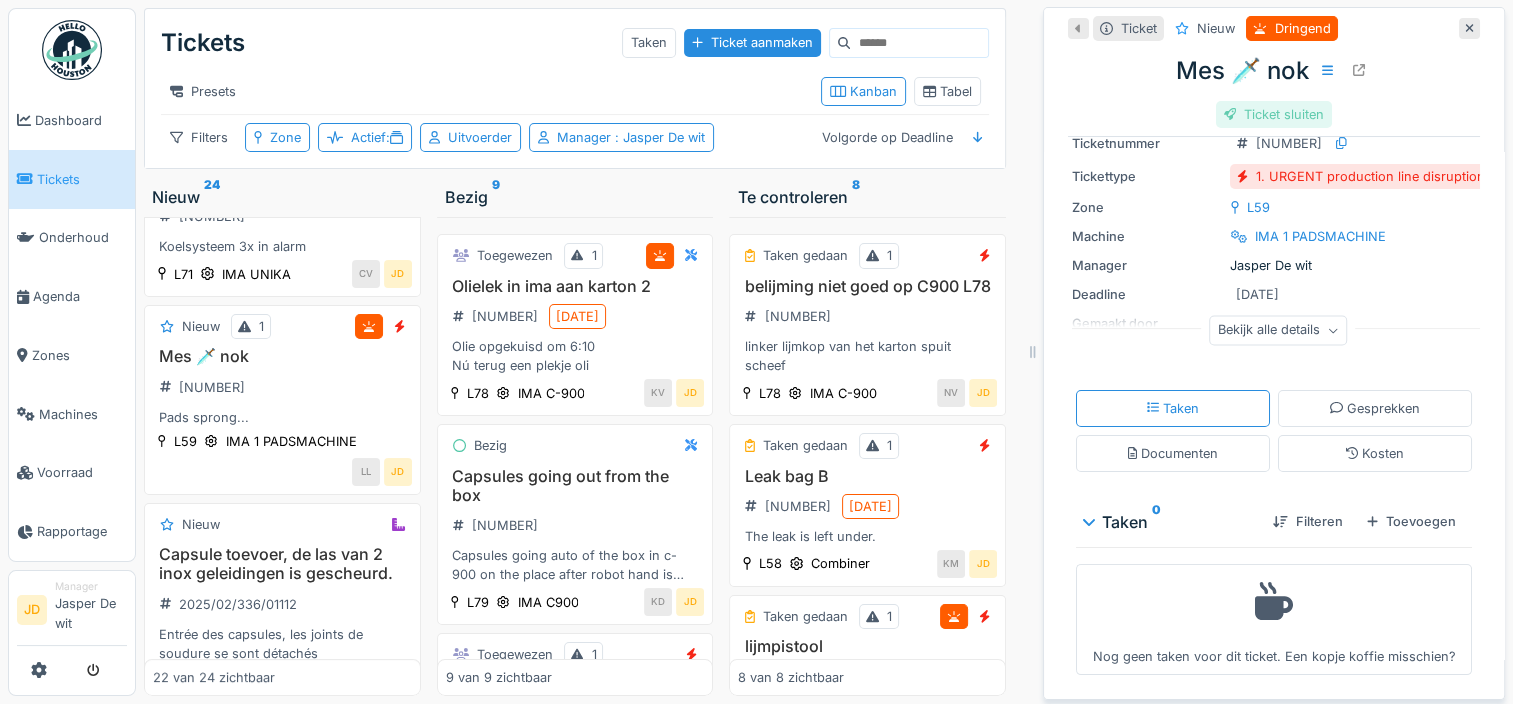 click on "Ticket sluiten" at bounding box center [1274, 114] 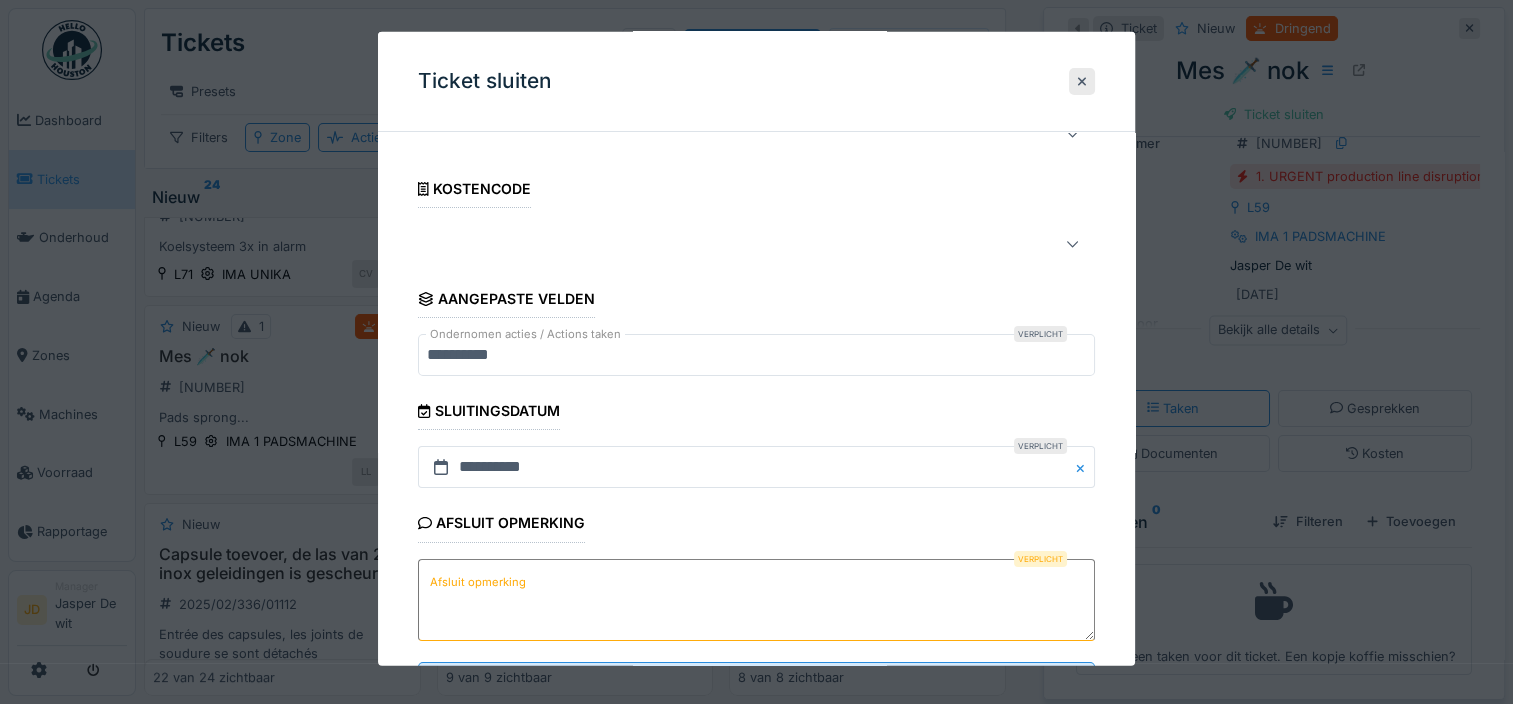 scroll, scrollTop: 179, scrollLeft: 0, axis: vertical 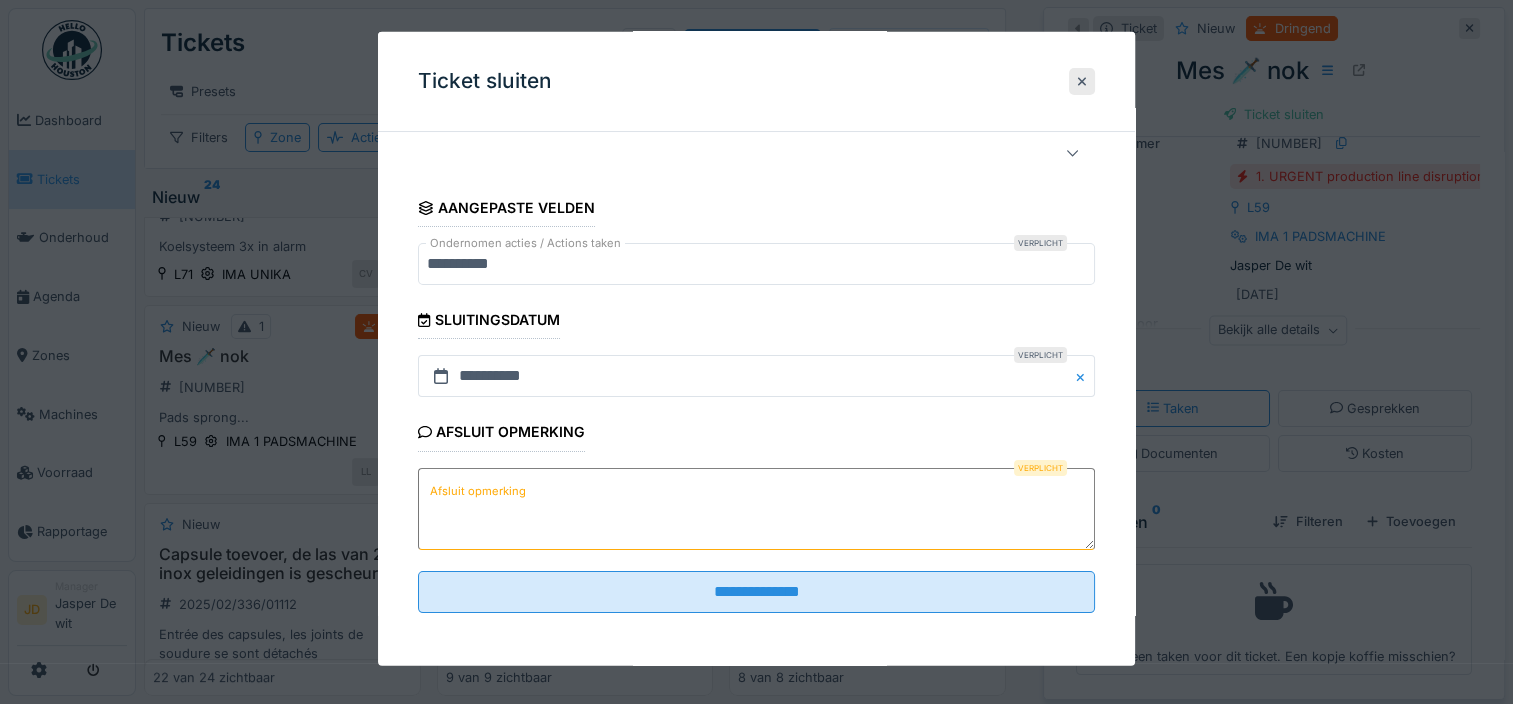 click on "Afsluit opmerking" at bounding box center [756, 508] 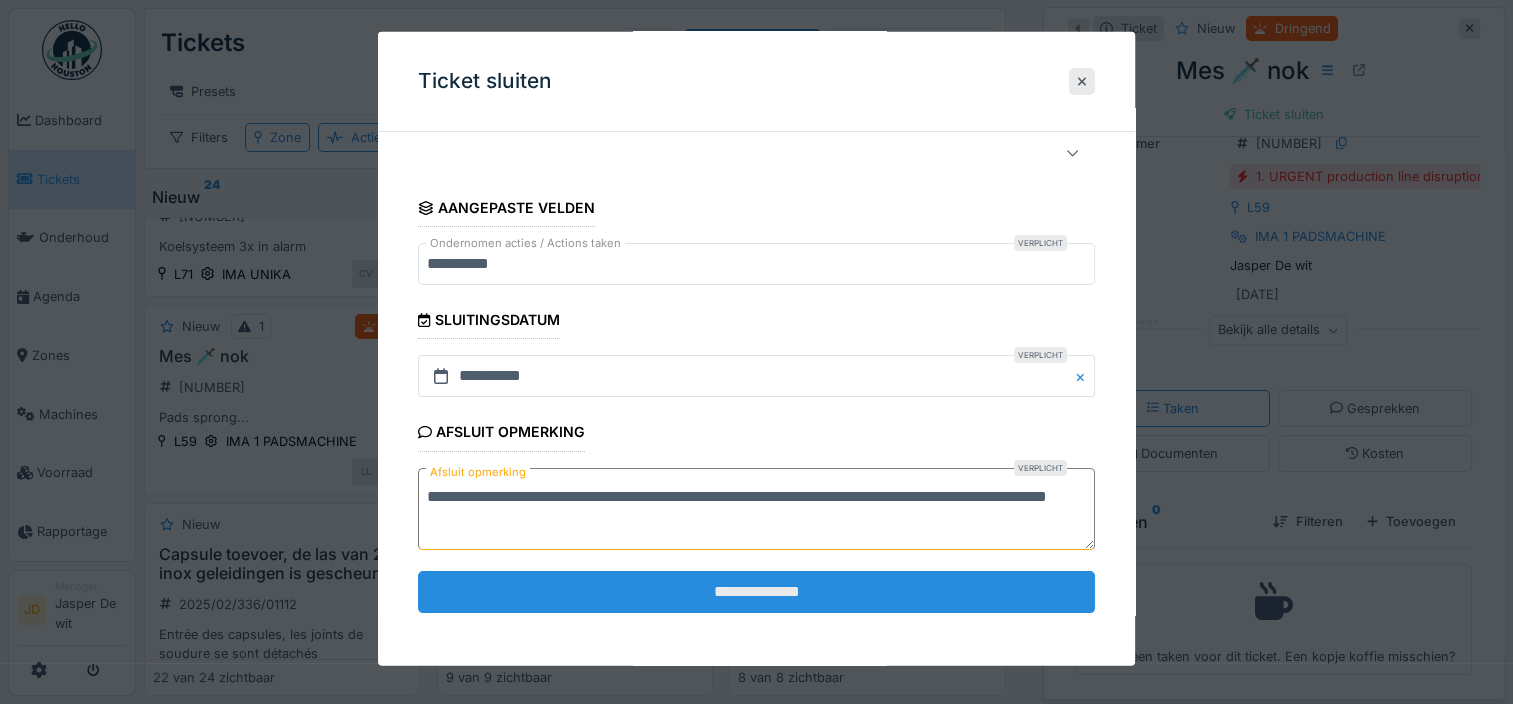 type on "**********" 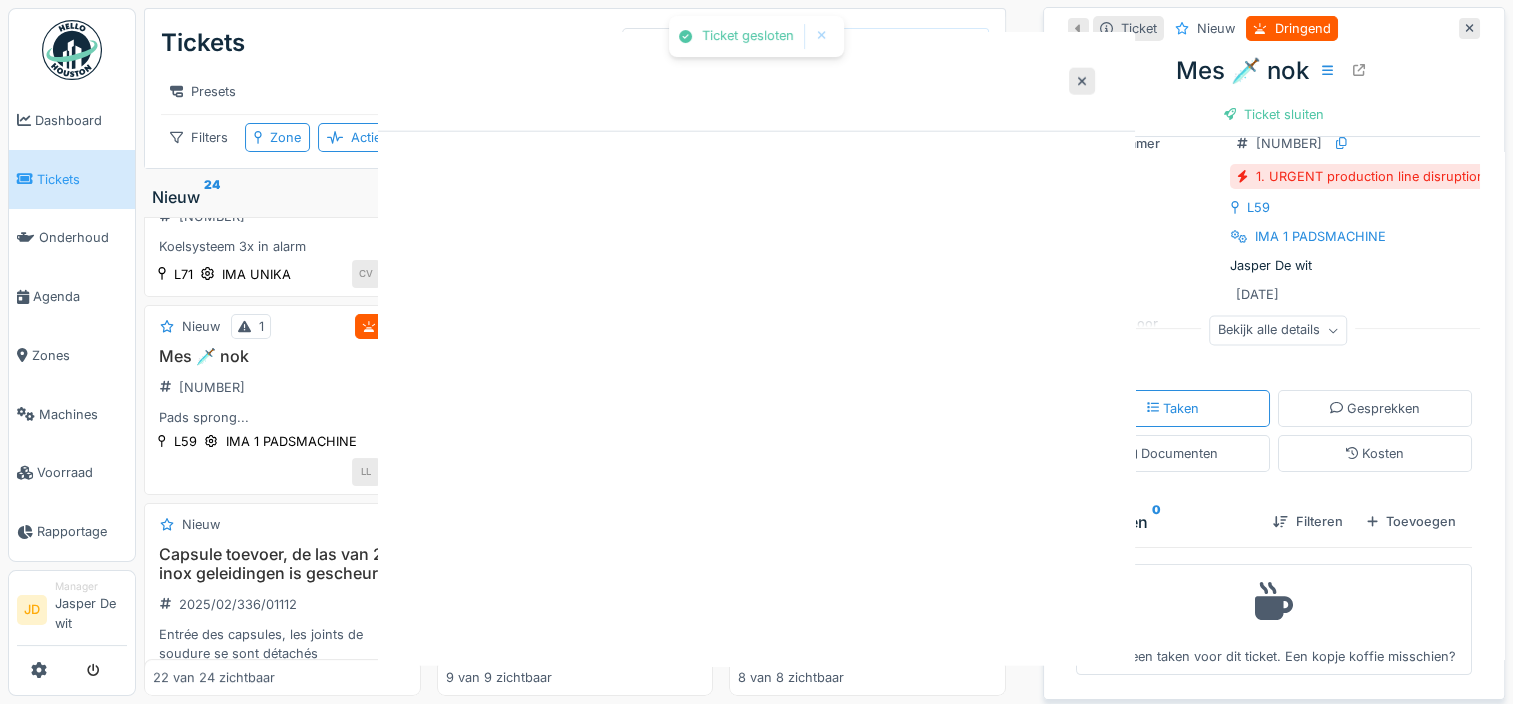 scroll, scrollTop: 0, scrollLeft: 0, axis: both 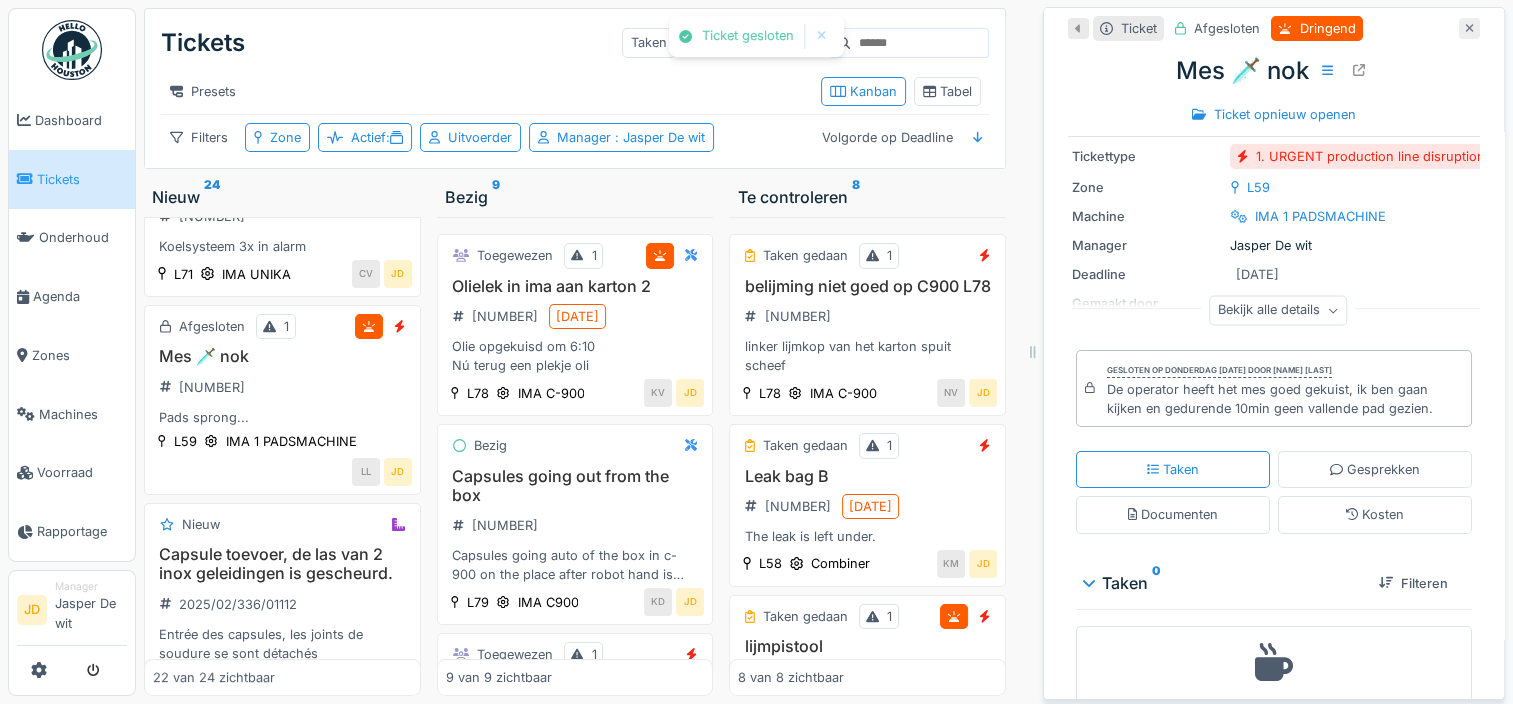 click 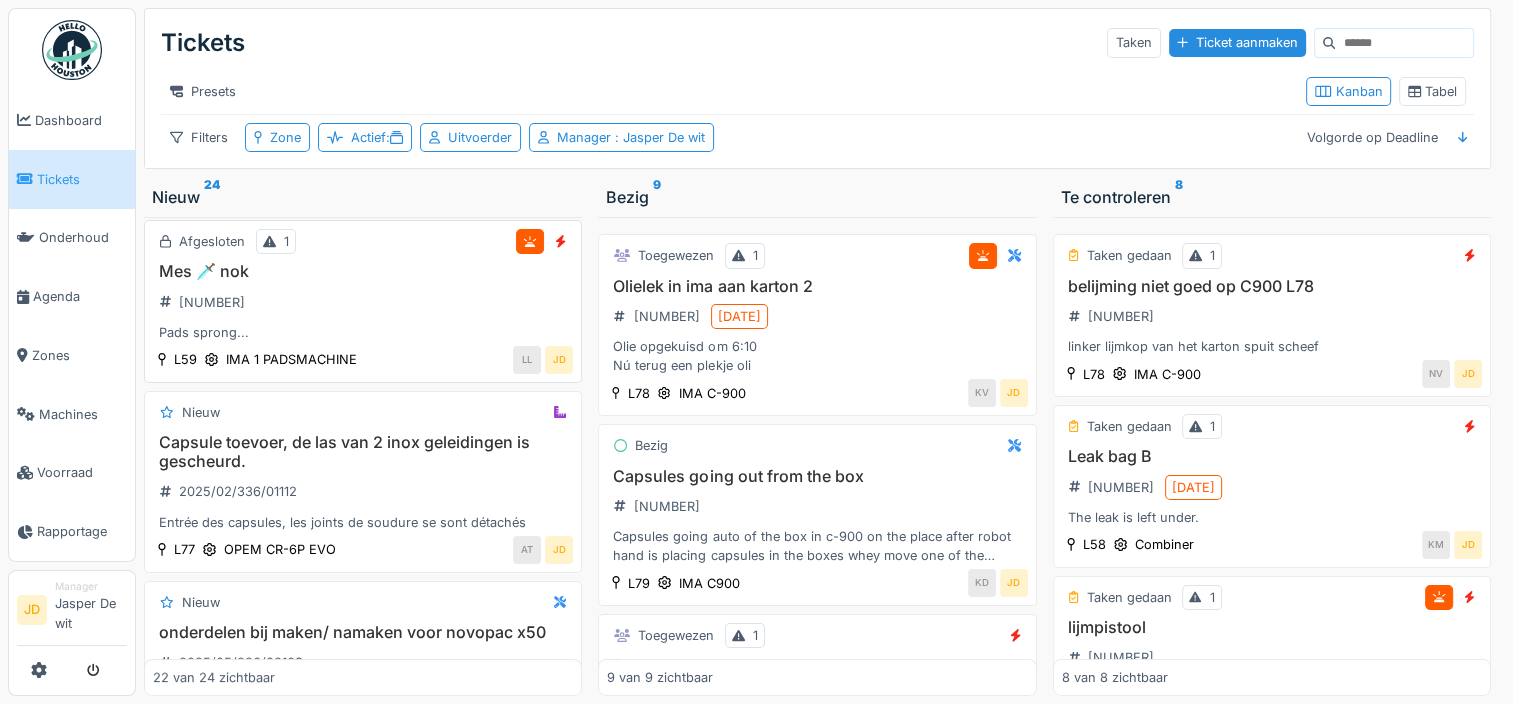 scroll, scrollTop: 100, scrollLeft: 0, axis: vertical 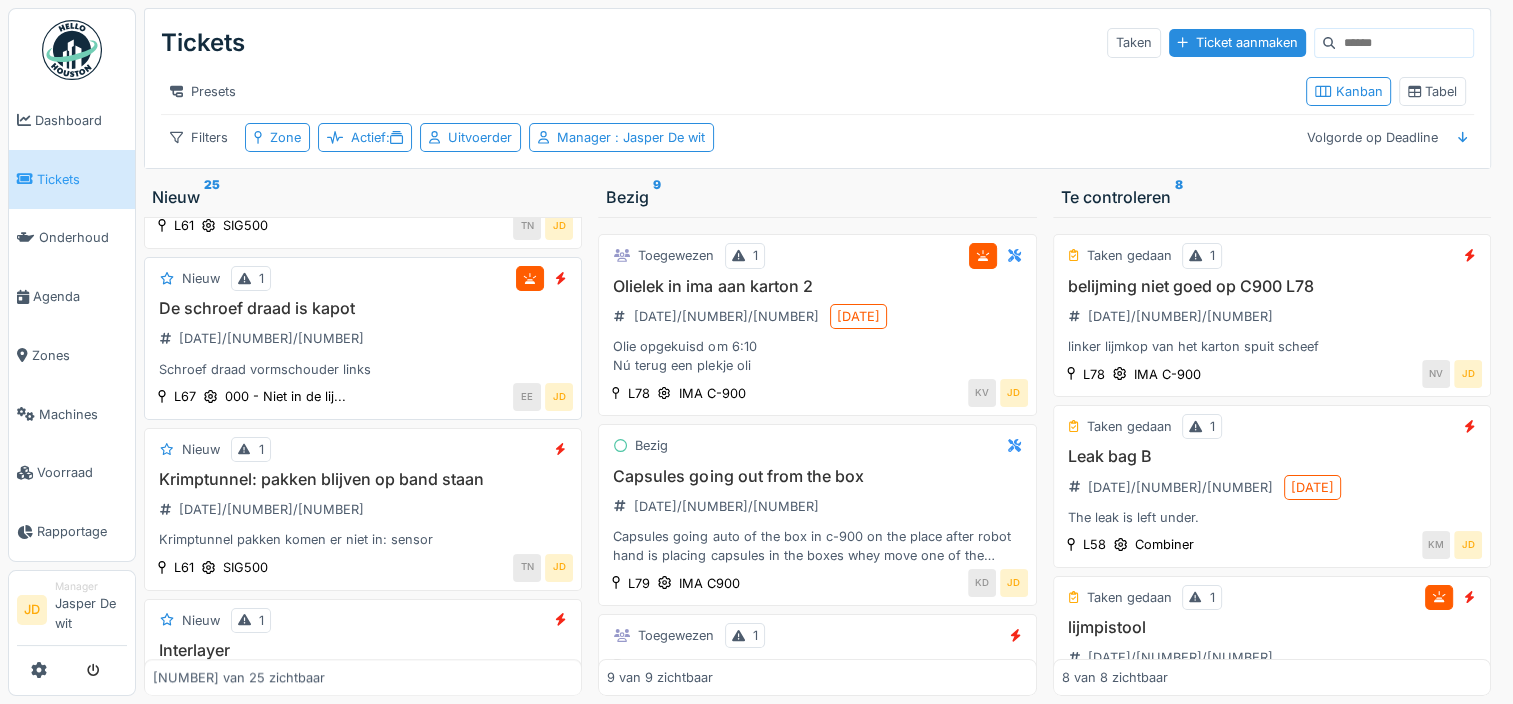 click on "Schroef draad vormschouder links" at bounding box center (363, 369) 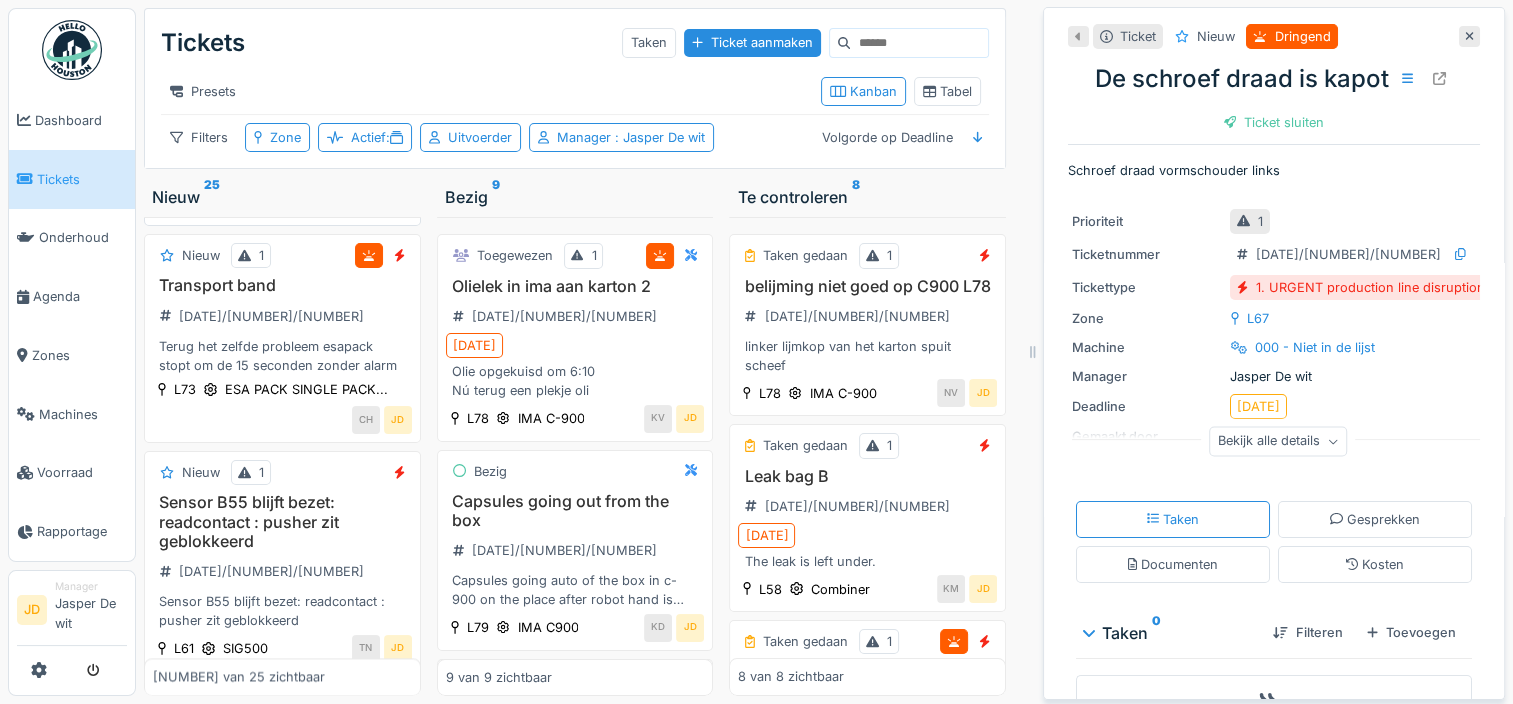 scroll, scrollTop: 2560, scrollLeft: 0, axis: vertical 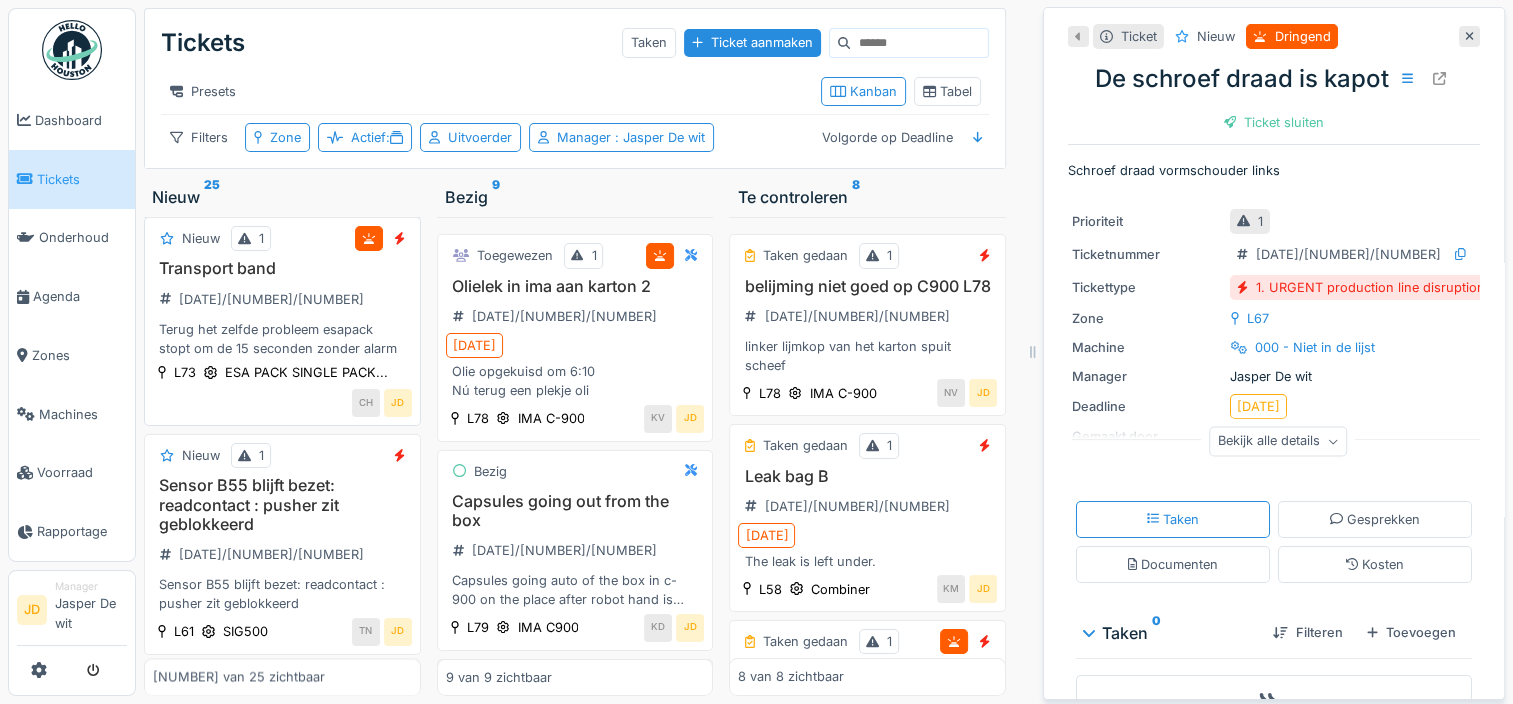 click on "Transport band  2025/07/336/04617 Terug het zelfde probleem esapack stopt om de 15 seconden zonder alarm" at bounding box center (282, 308) 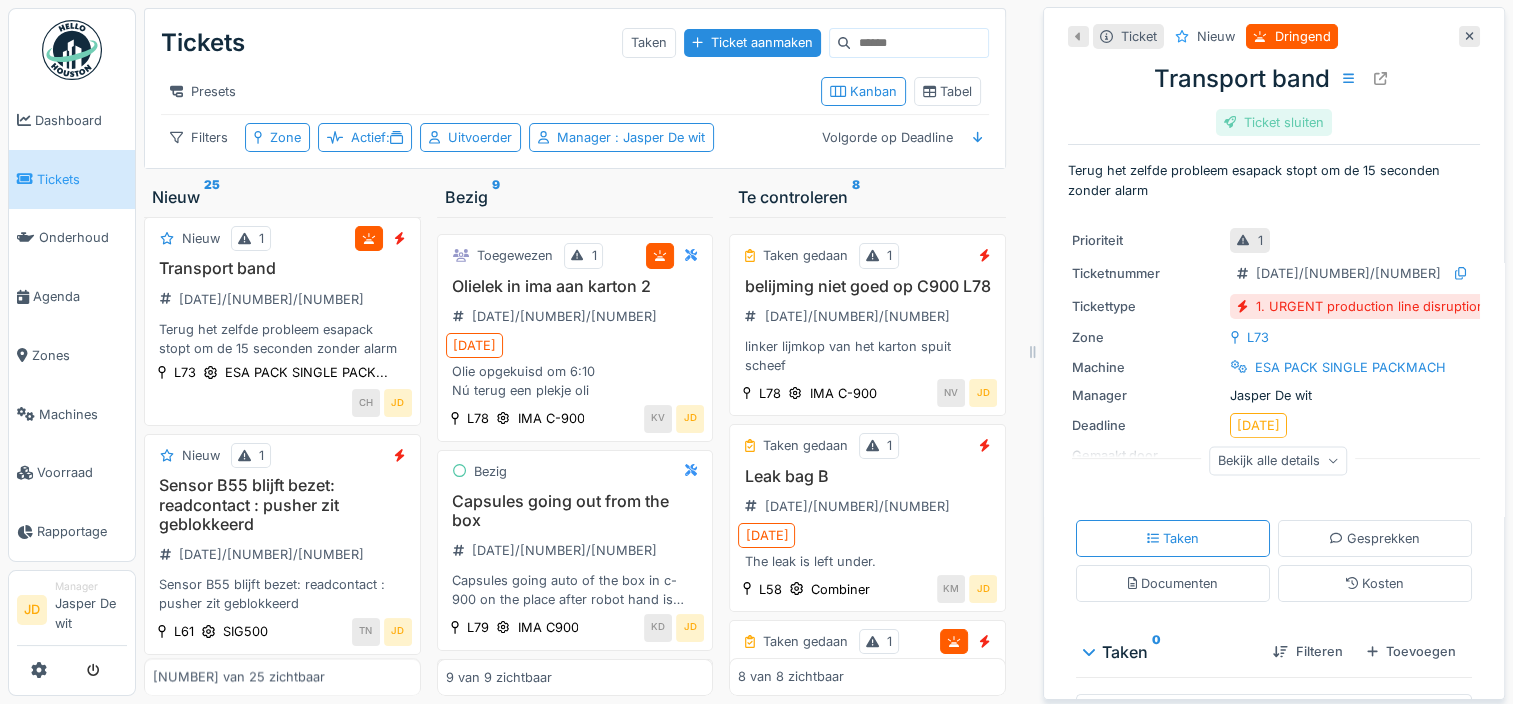 click on "Ticket sluiten" at bounding box center [1274, 122] 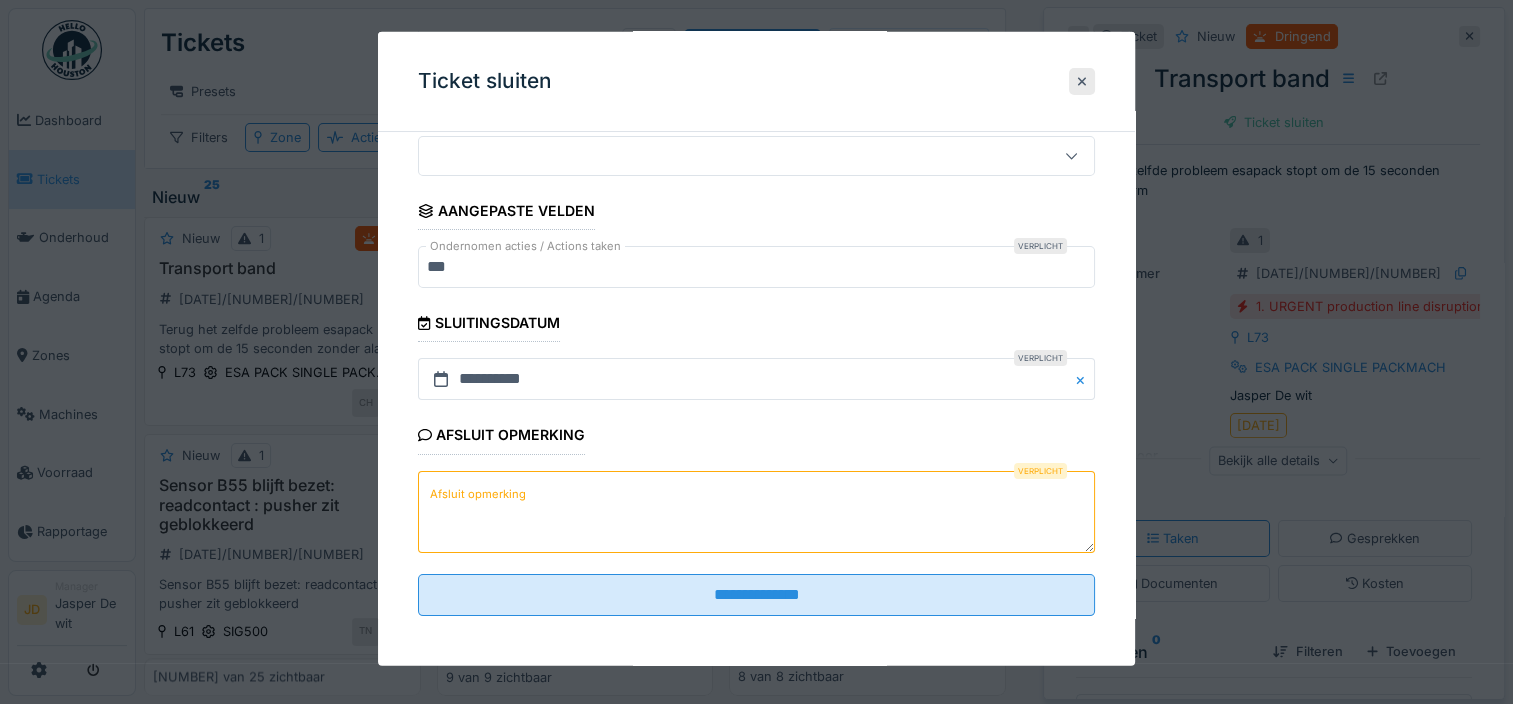 scroll, scrollTop: 179, scrollLeft: 0, axis: vertical 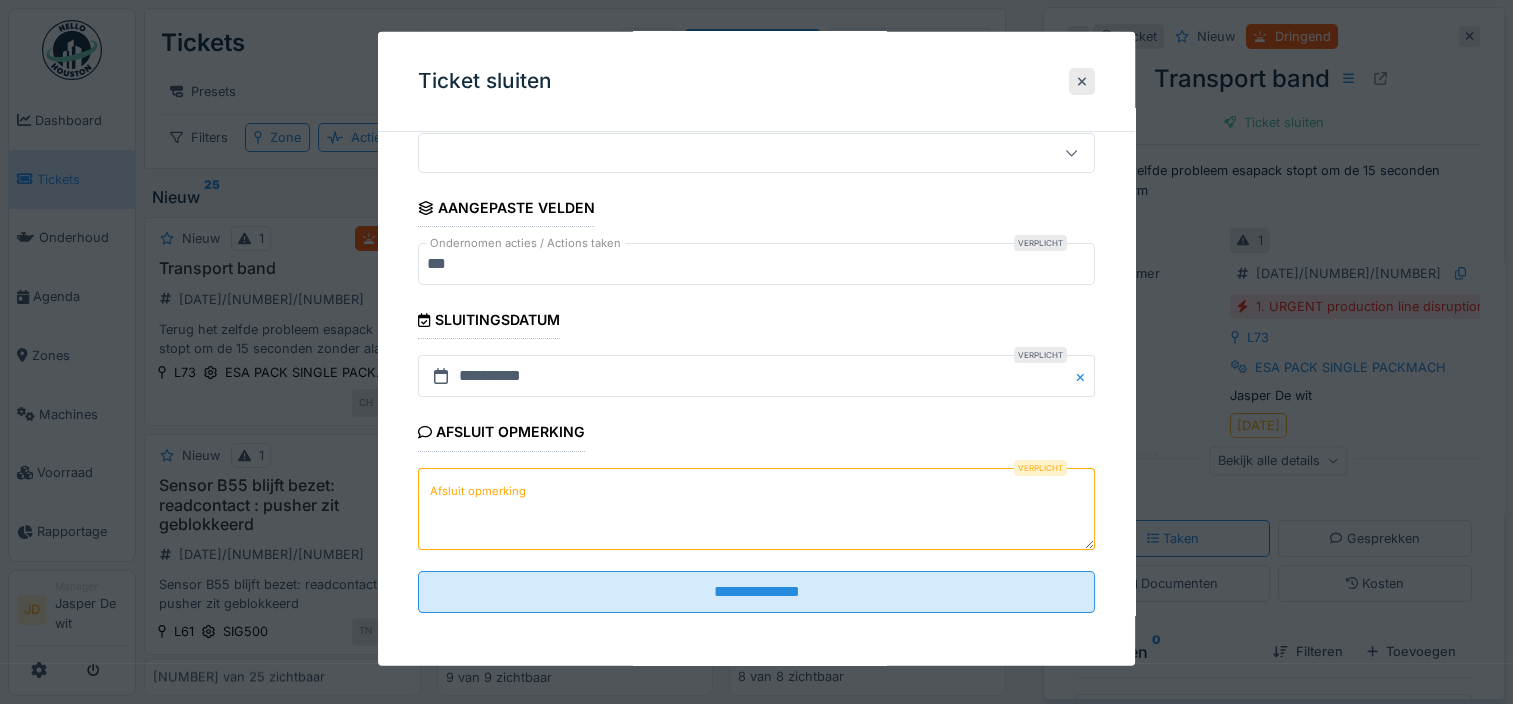 click on "Afsluit opmerking" at bounding box center (756, 508) 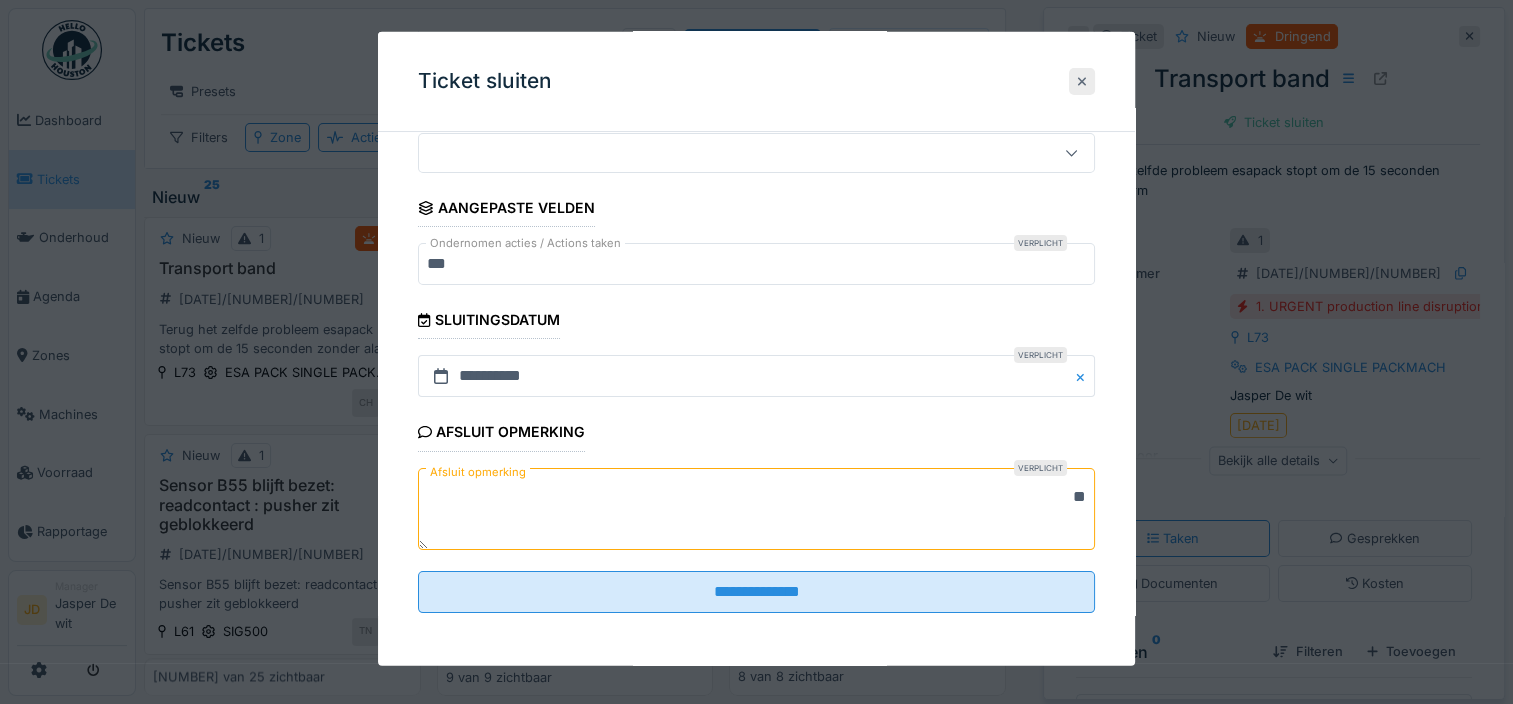 type on "**" 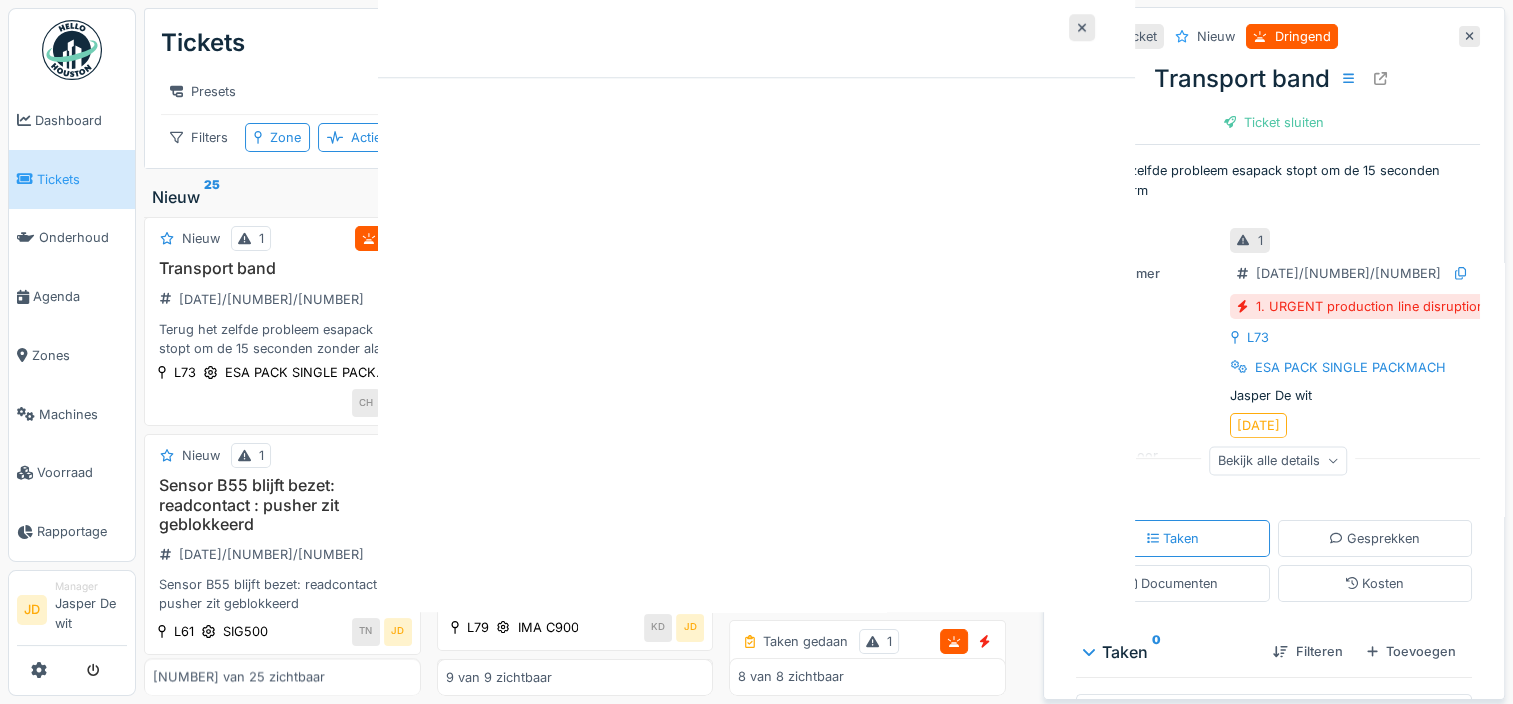 scroll, scrollTop: 0, scrollLeft: 0, axis: both 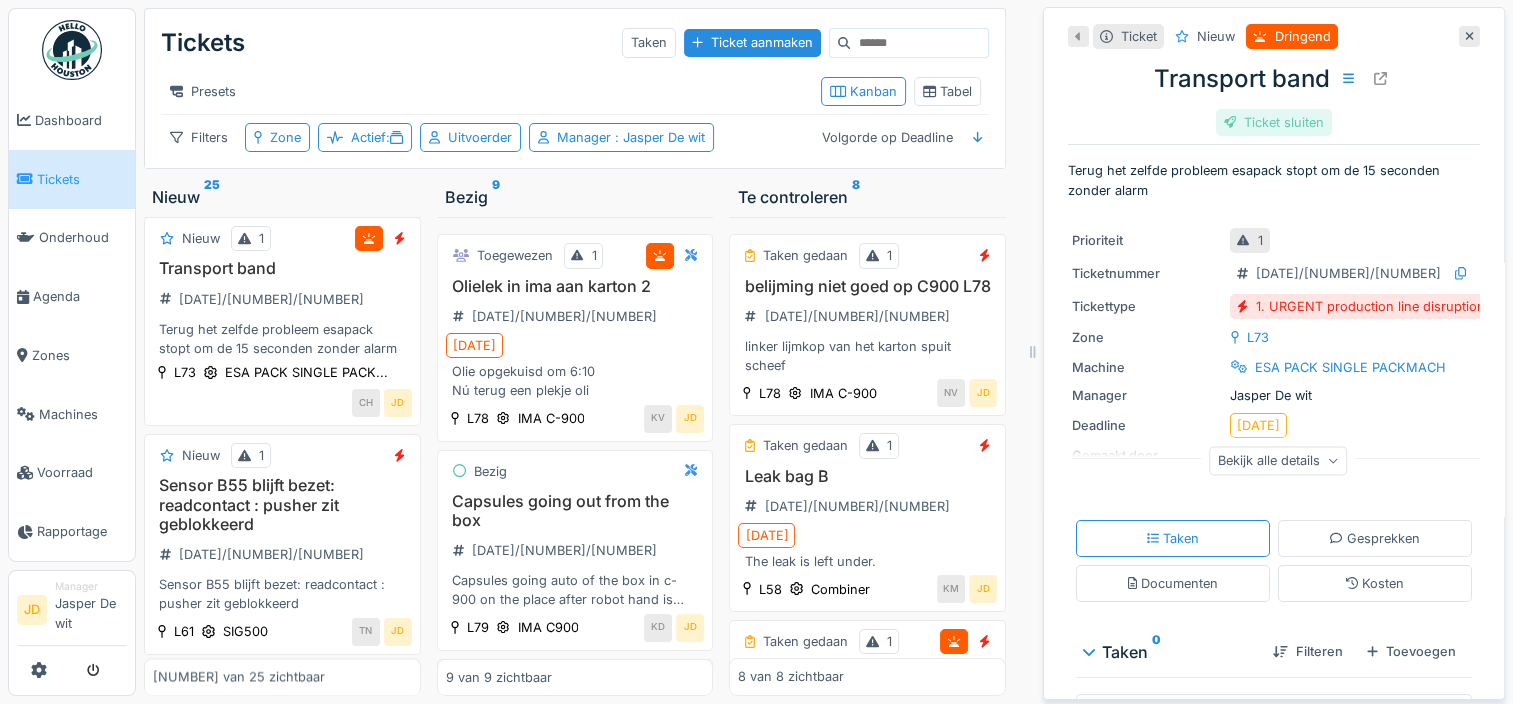 click on "Ticket sluiten" at bounding box center [1274, 122] 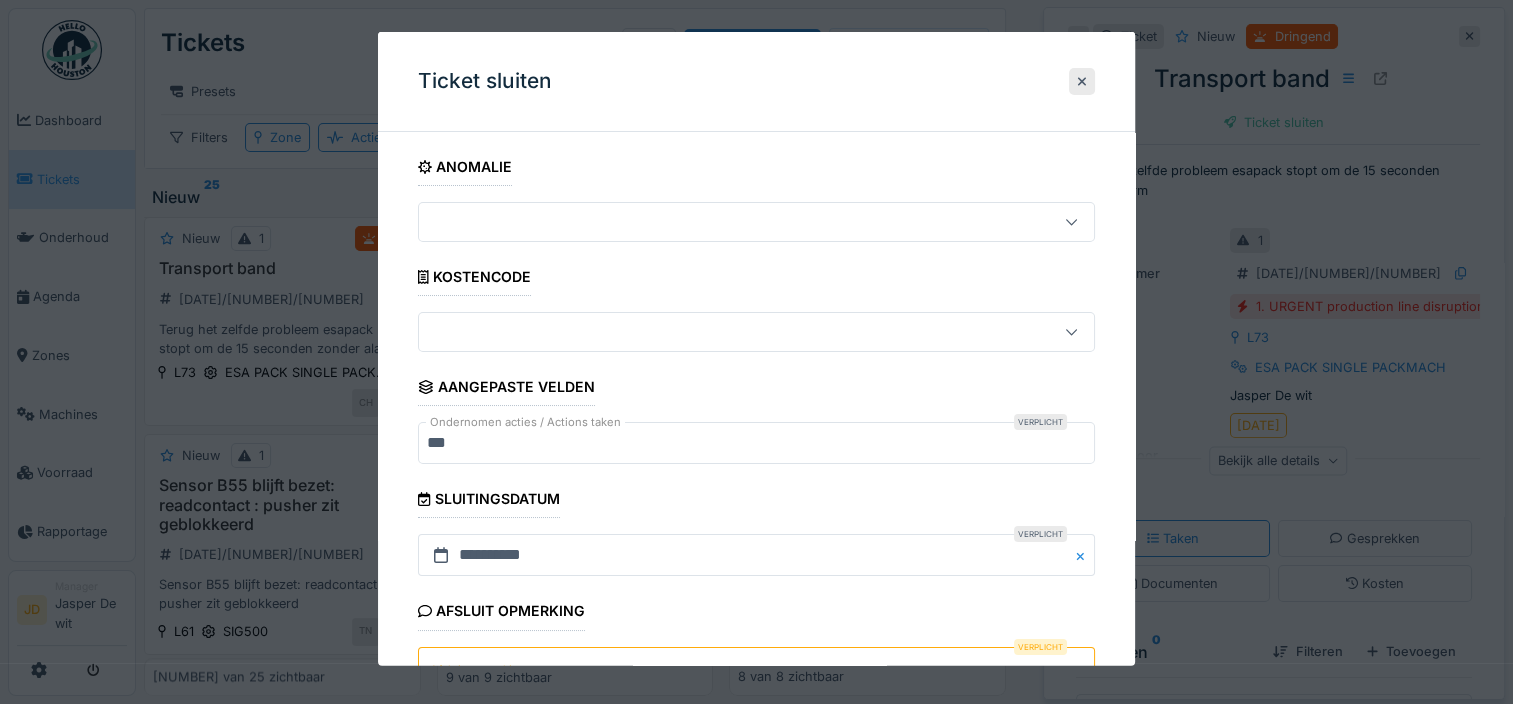 scroll, scrollTop: 179, scrollLeft: 0, axis: vertical 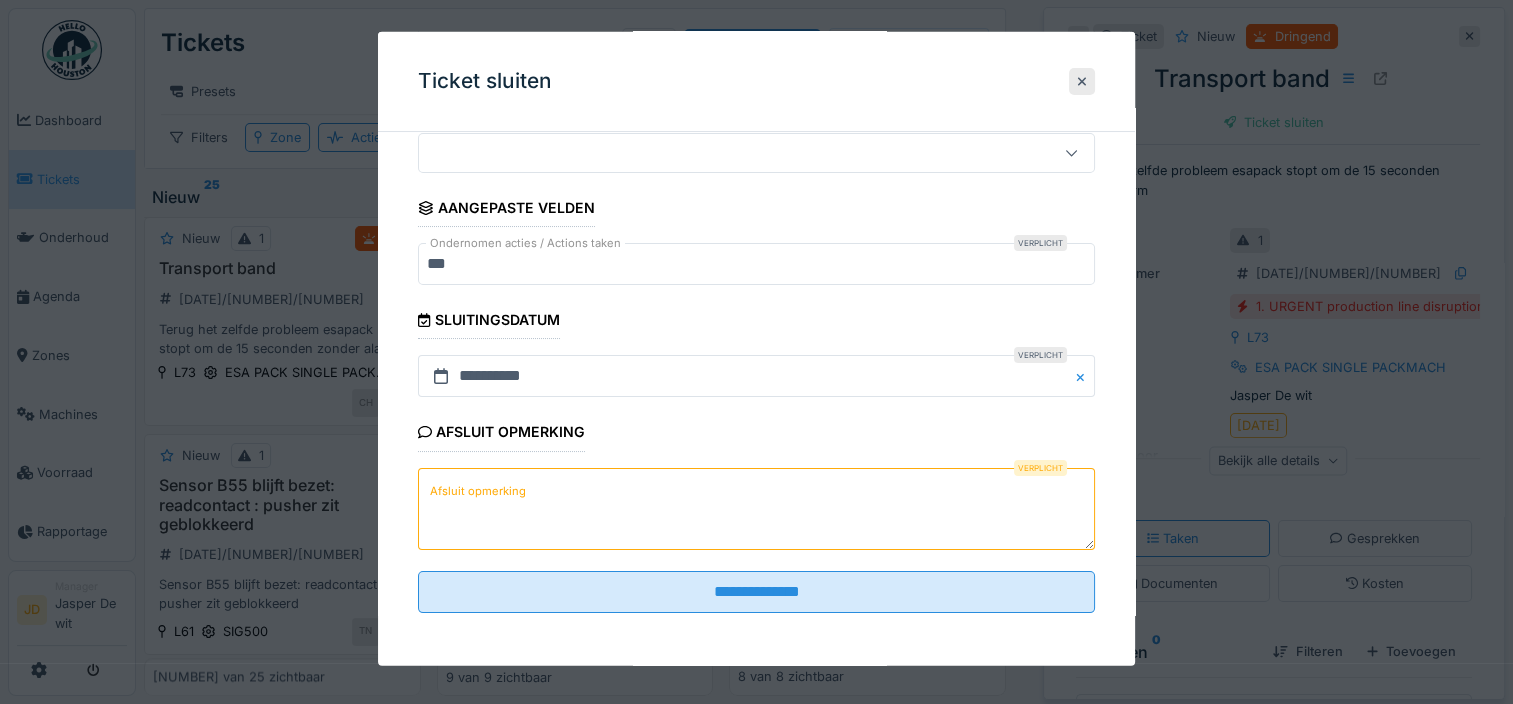 click on "Afsluit opmerking" at bounding box center (756, 508) 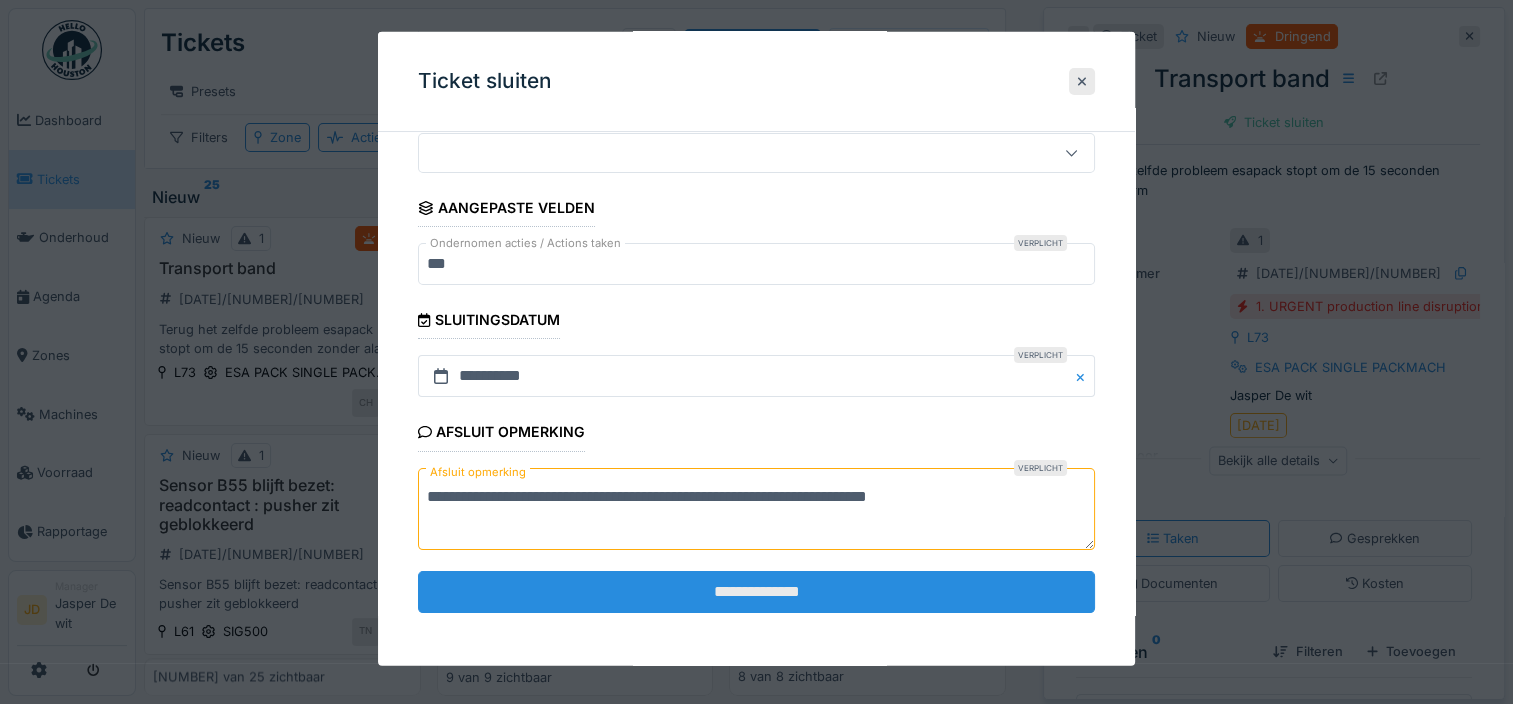 type on "**********" 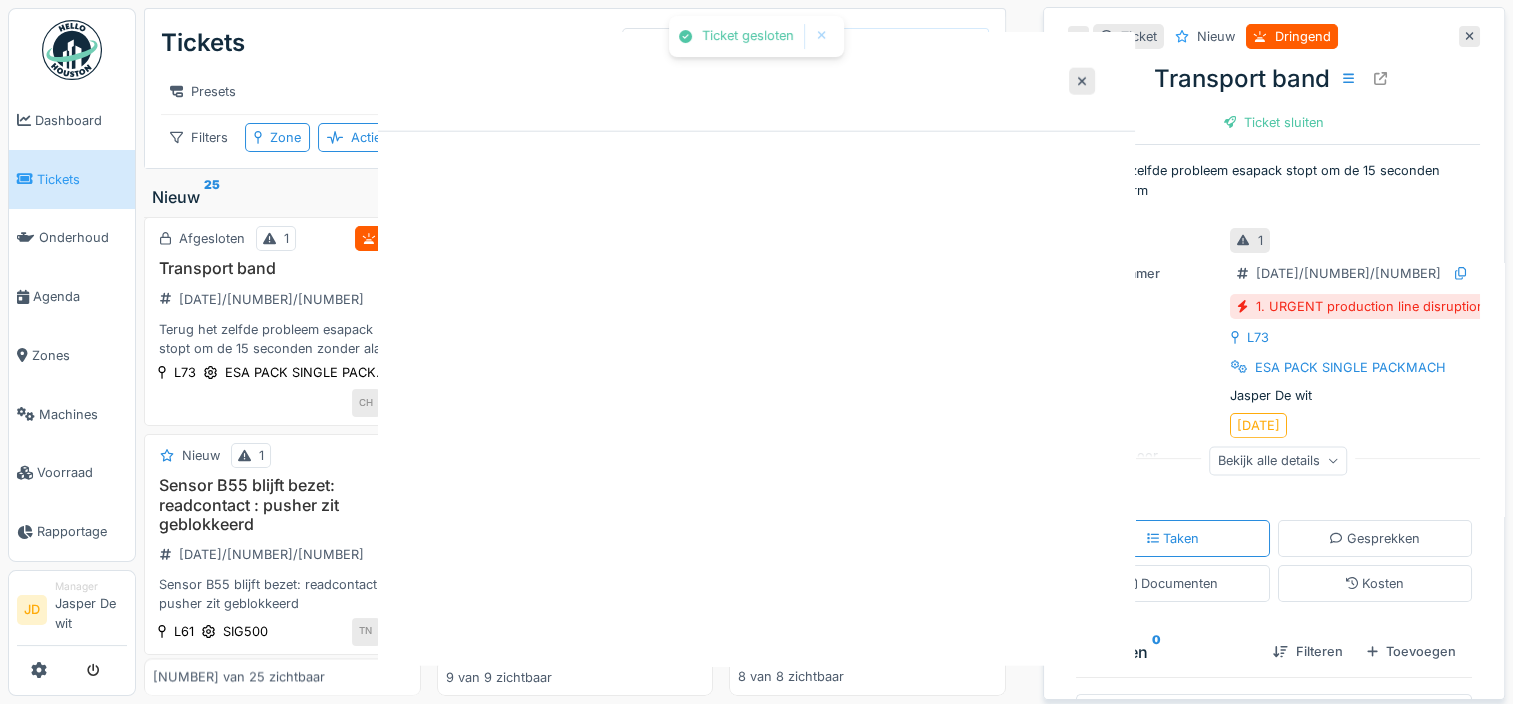 scroll, scrollTop: 0, scrollLeft: 0, axis: both 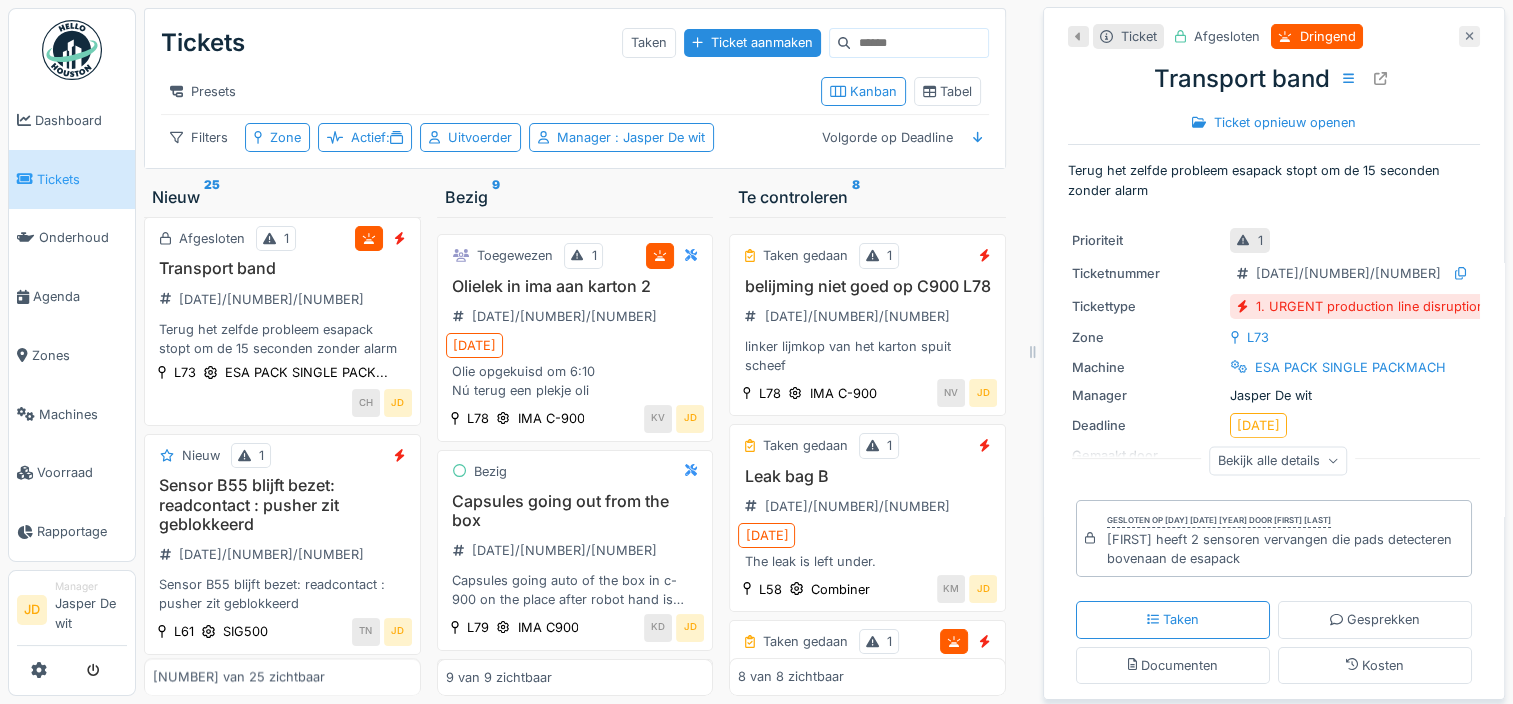 click 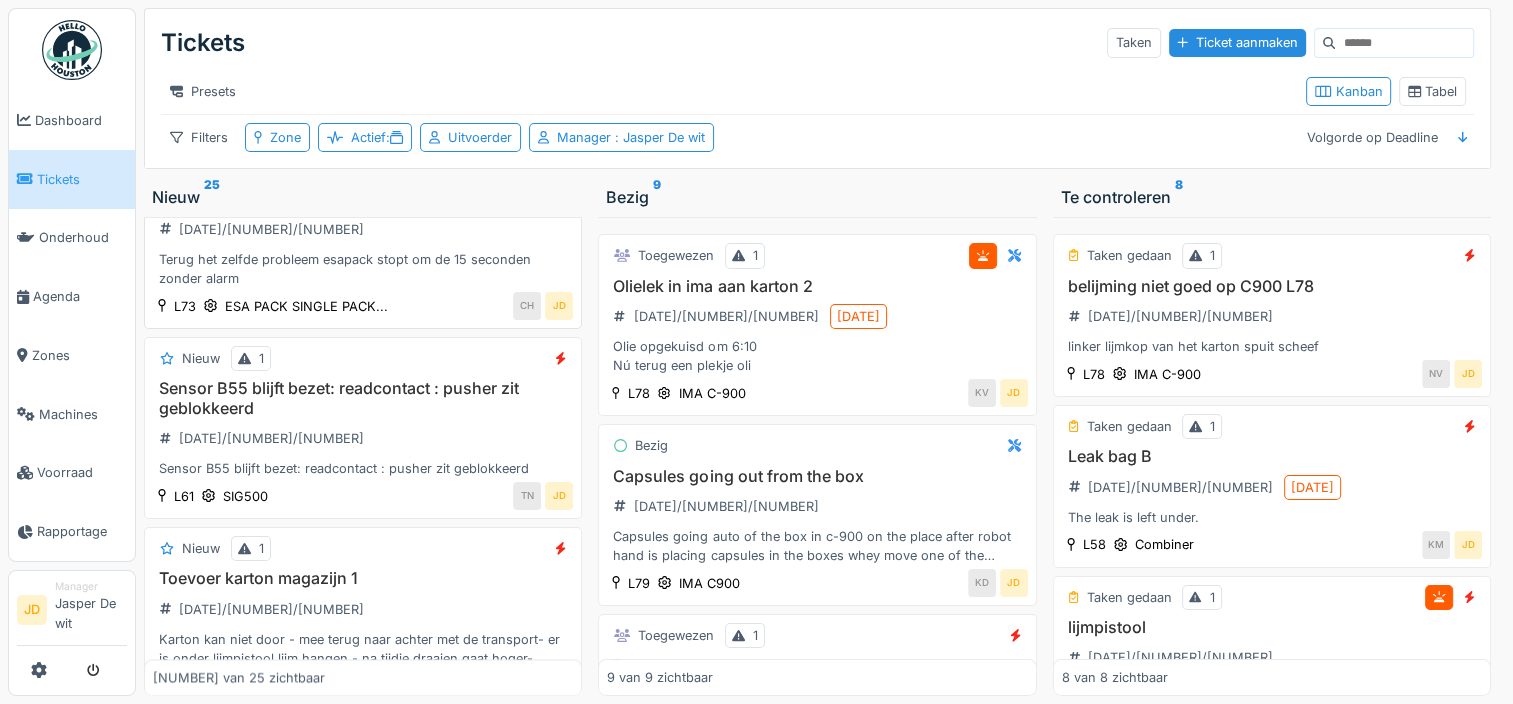 scroll, scrollTop: 2434, scrollLeft: 0, axis: vertical 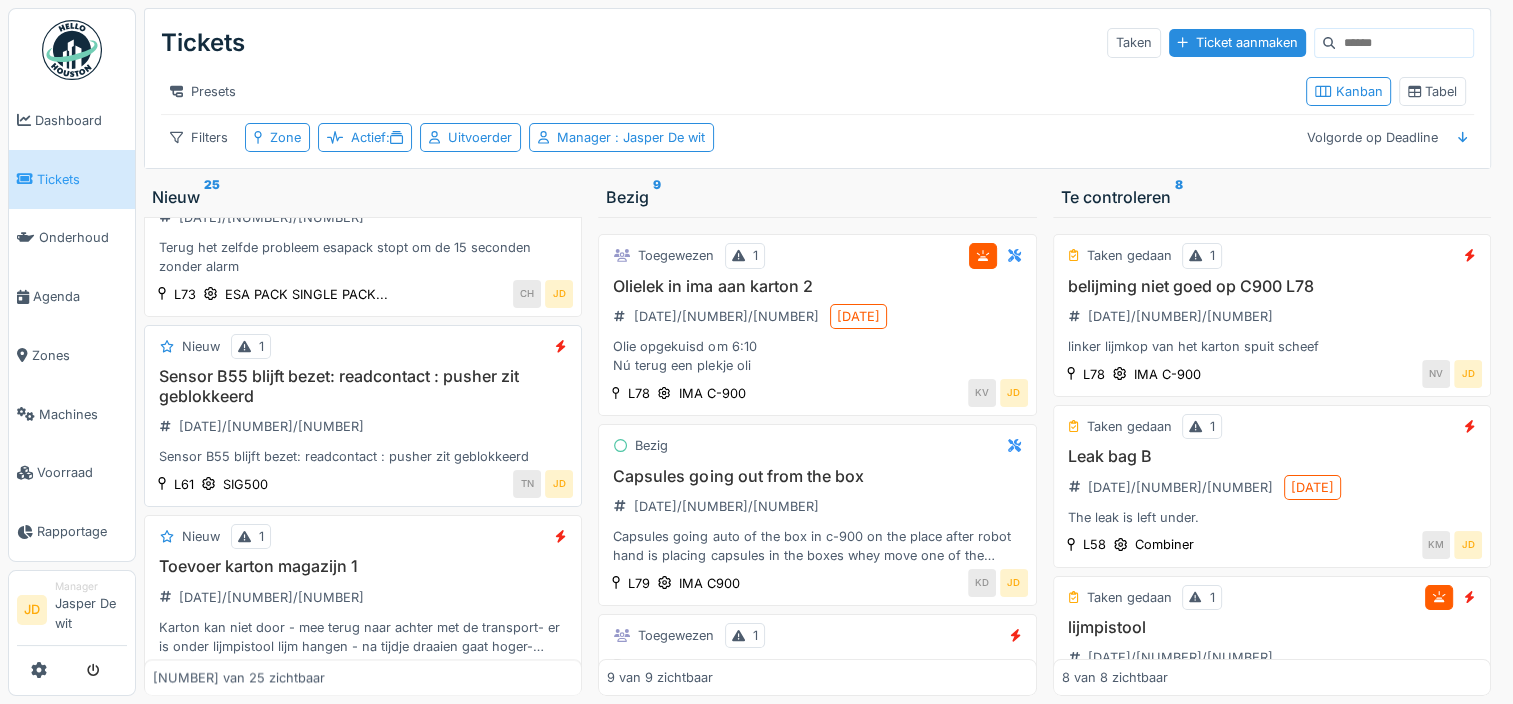 click on "Sensor B55 blijft bezet: readcontact : pusher zit geblokkeerd  2025/07/336/04597 Sensor B55 blijft bezet: readcontact : pusher zit geblokkeerd" at bounding box center [363, 416] 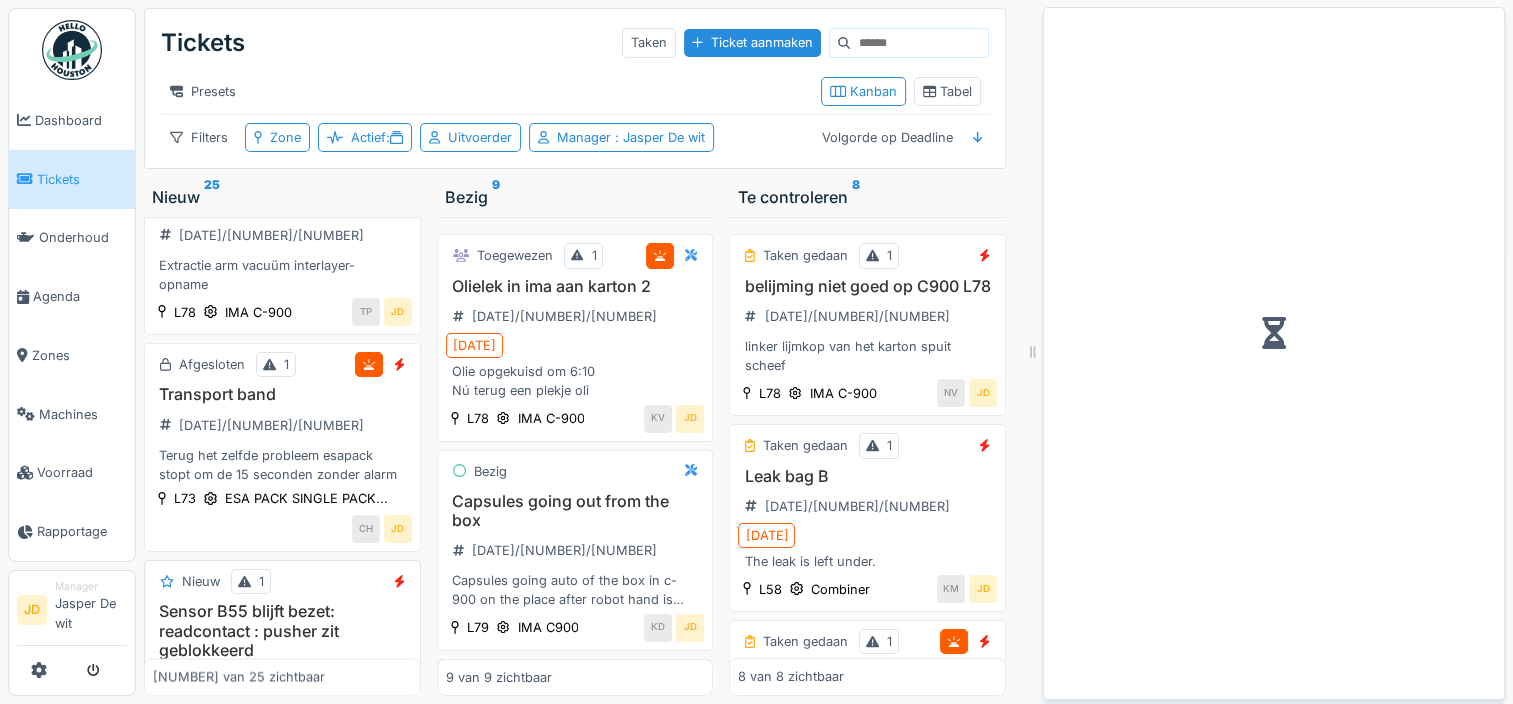 scroll, scrollTop: 2779, scrollLeft: 0, axis: vertical 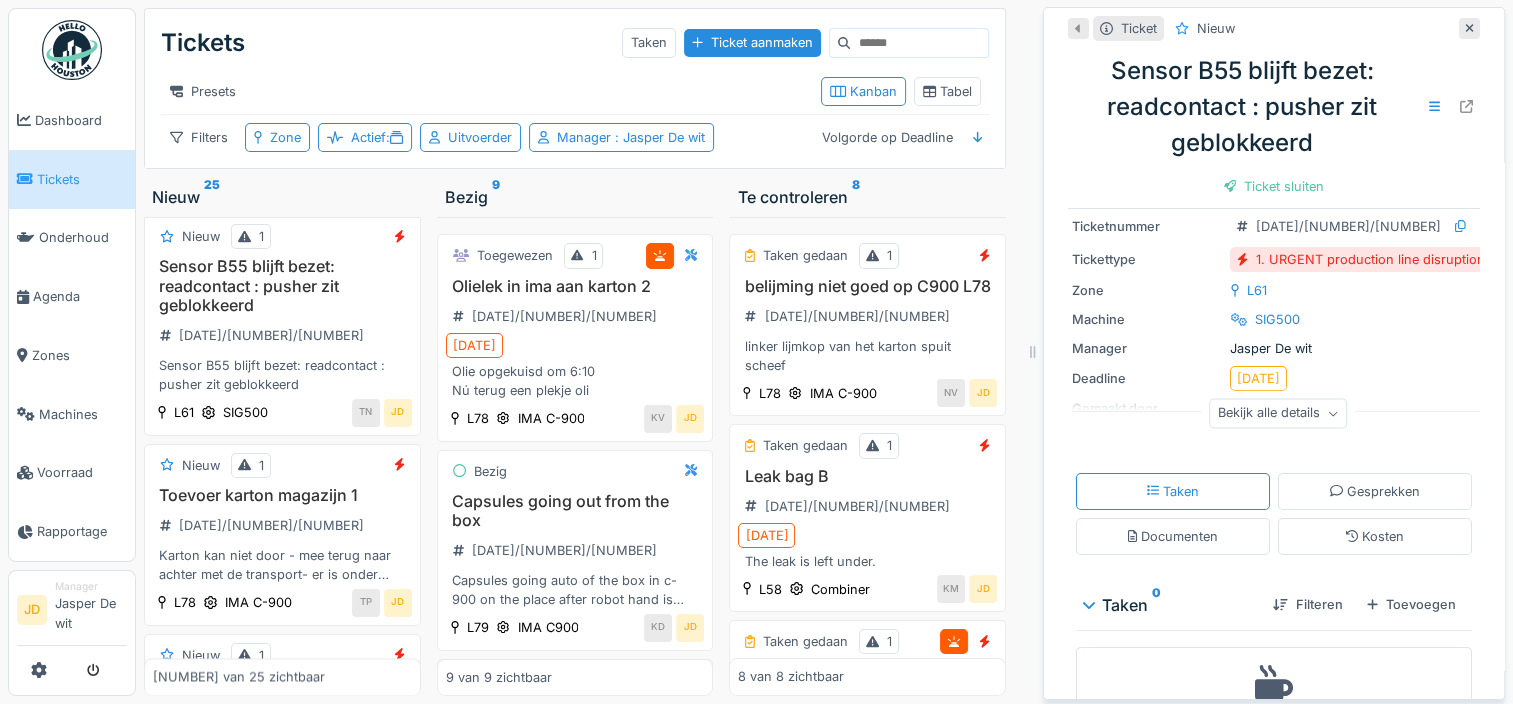 drag, startPoint x: 1156, startPoint y: 511, endPoint x: 1176, endPoint y: 500, distance: 22.825424 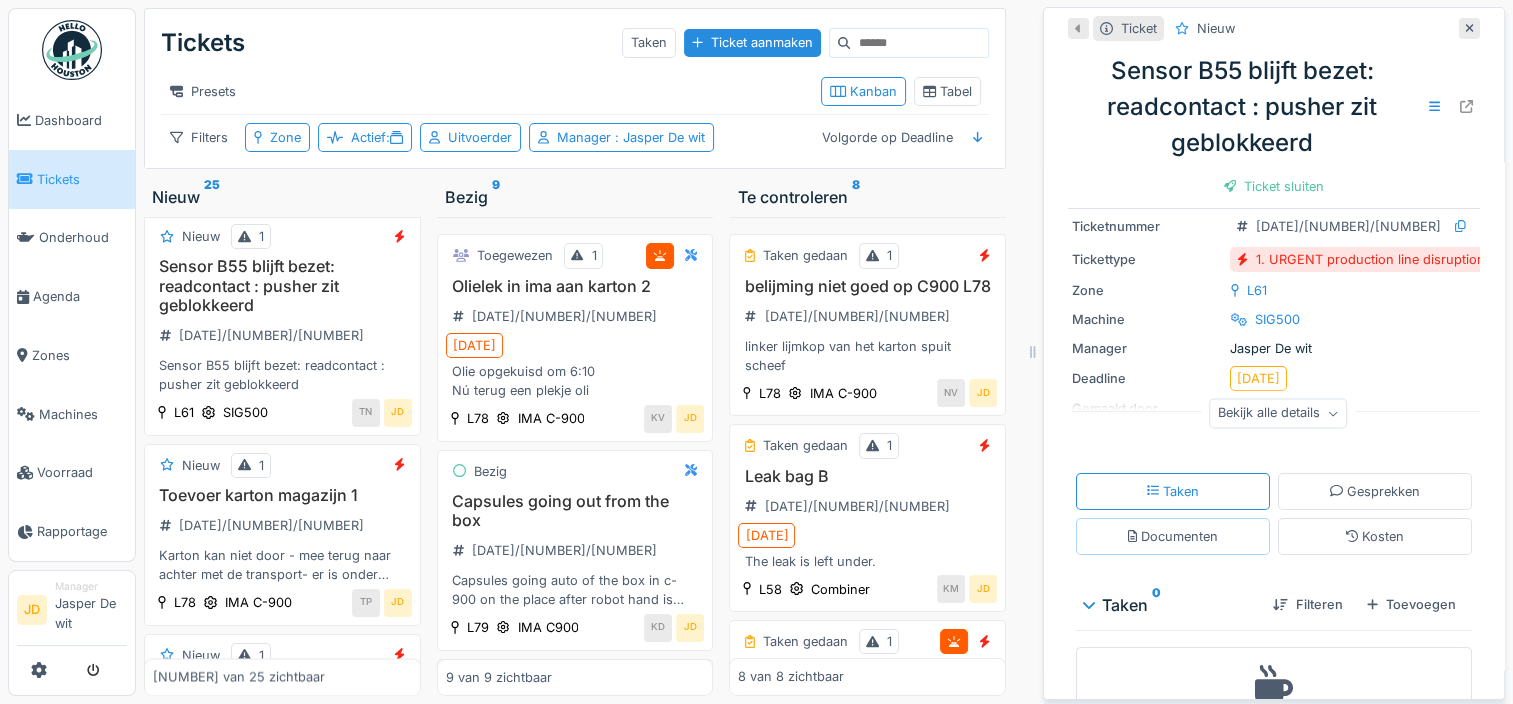 click on "Documenten" at bounding box center (1173, 536) 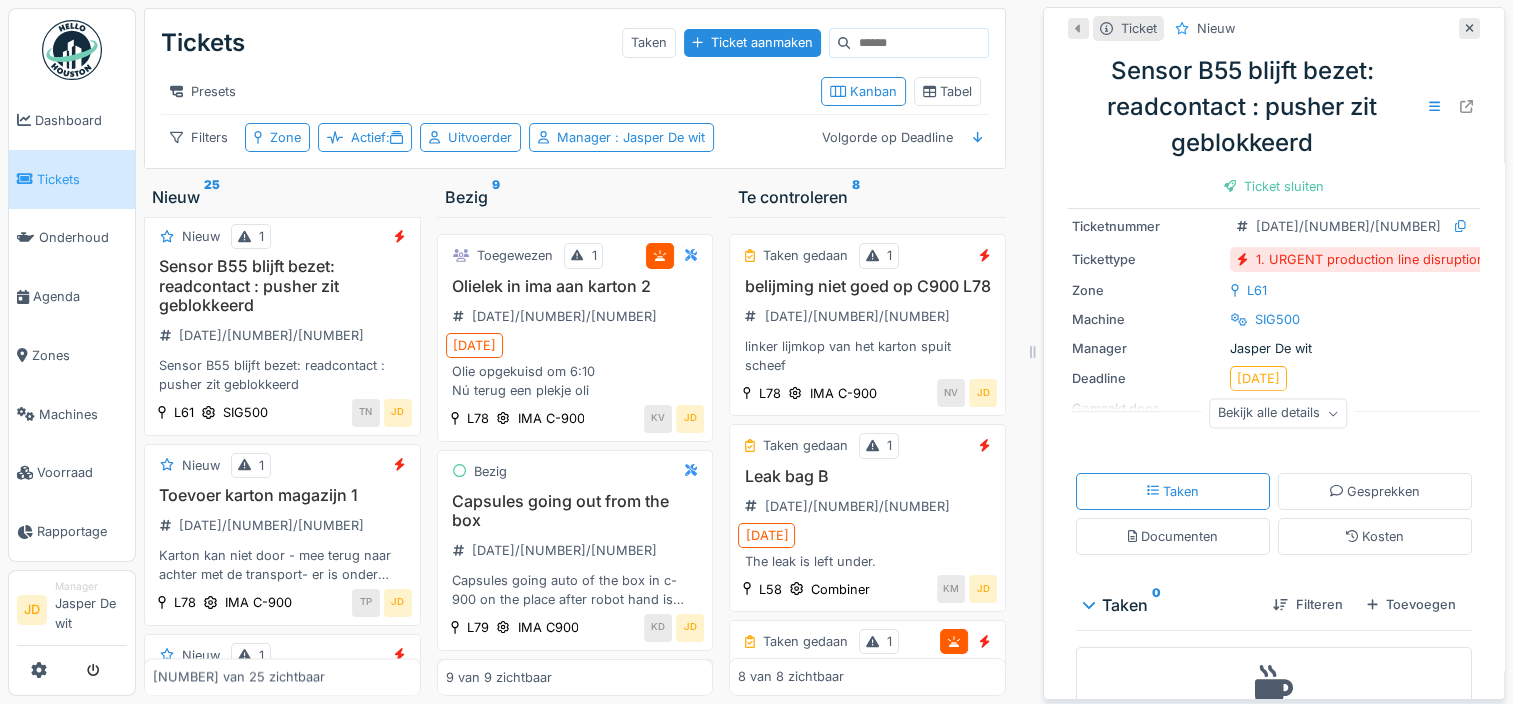 scroll, scrollTop: 82, scrollLeft: 0, axis: vertical 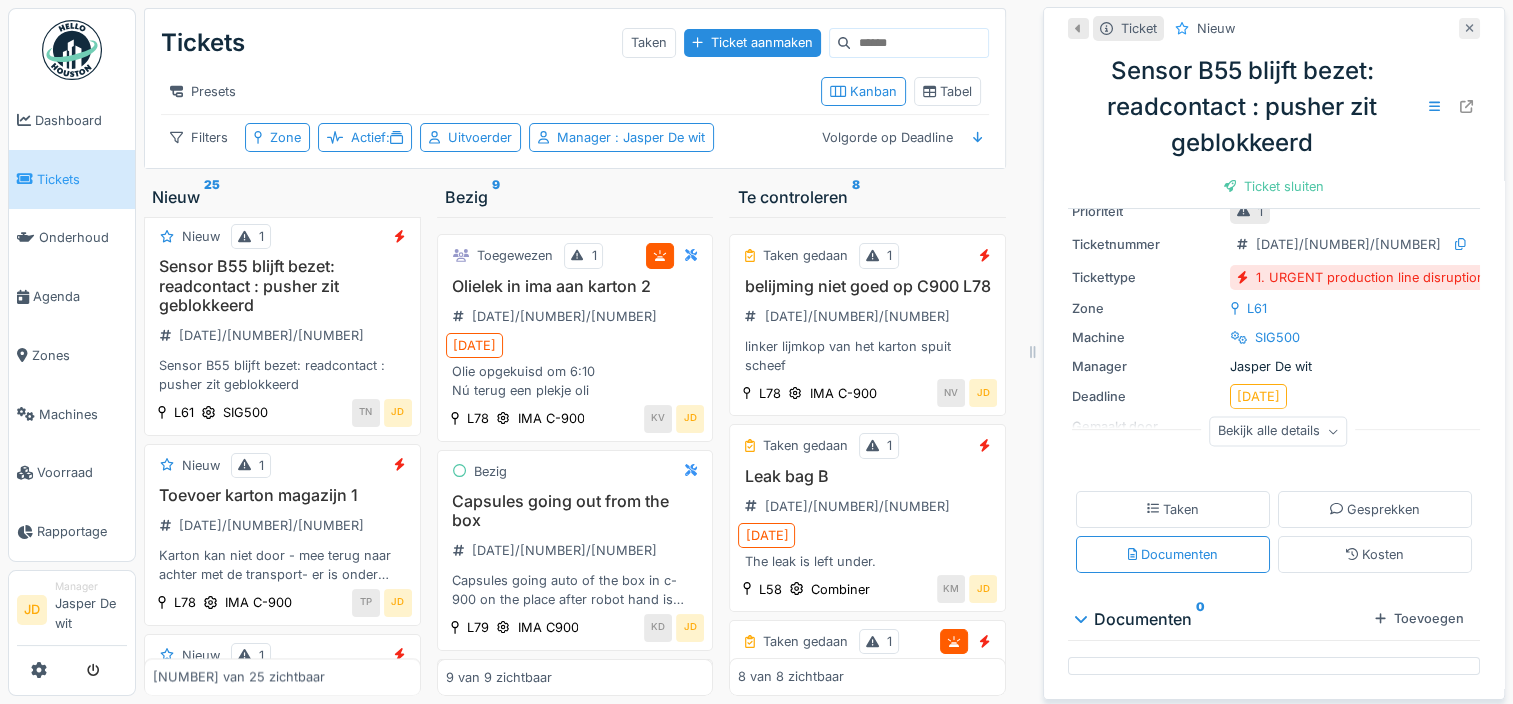 click at bounding box center [1469, 28] 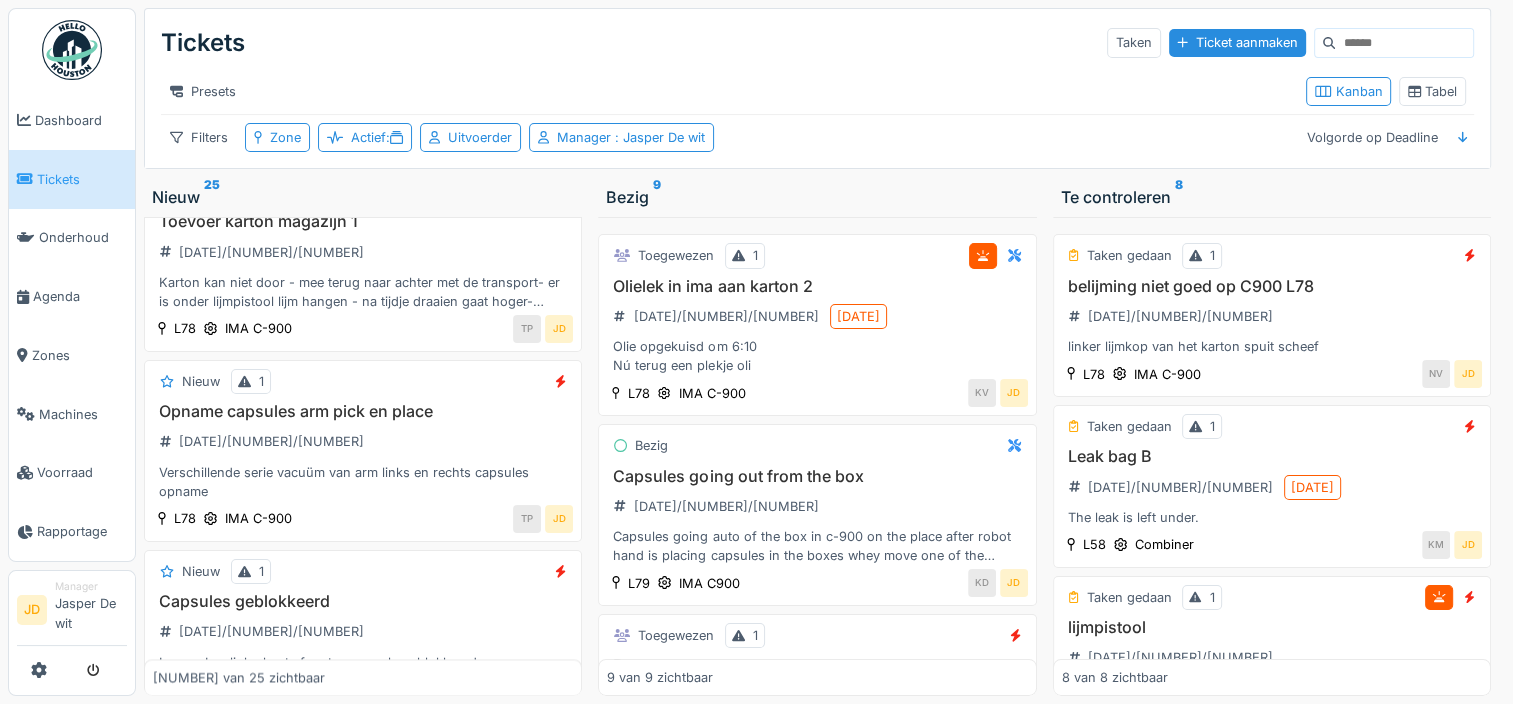 scroll, scrollTop: 2434, scrollLeft: 0, axis: vertical 